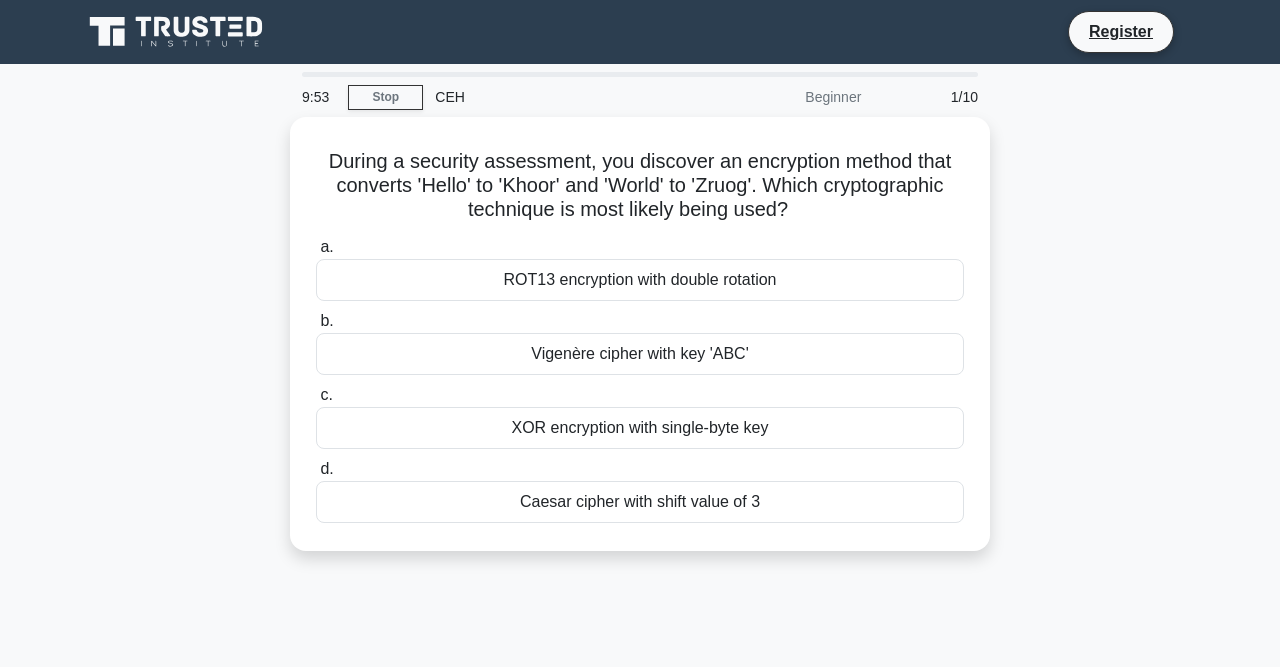 scroll, scrollTop: 0, scrollLeft: 0, axis: both 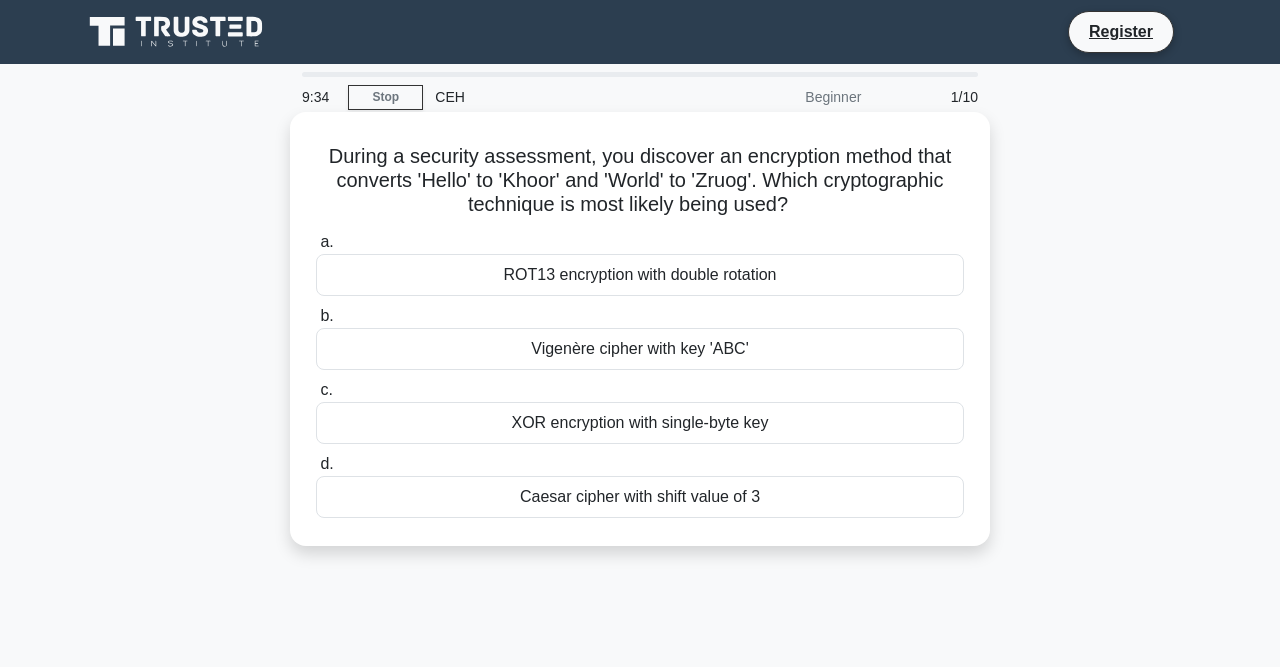 click on "Caesar cipher with shift value of 3" at bounding box center (640, 497) 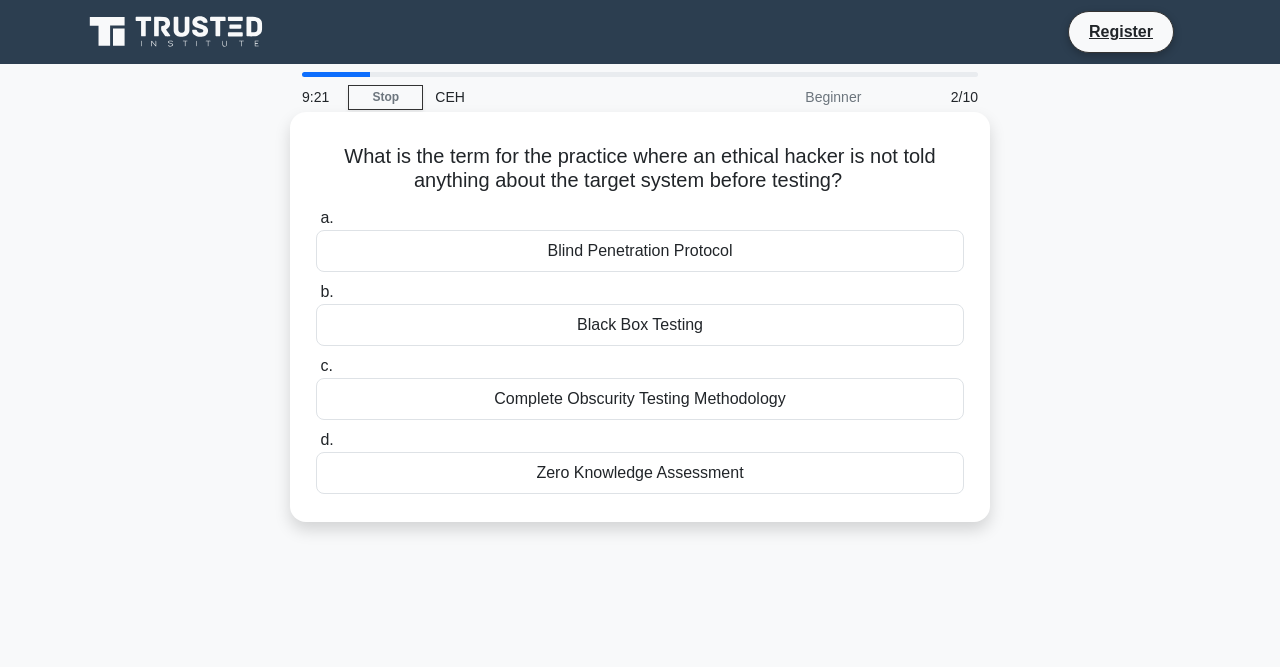 click on "Black Box Testing" at bounding box center [640, 325] 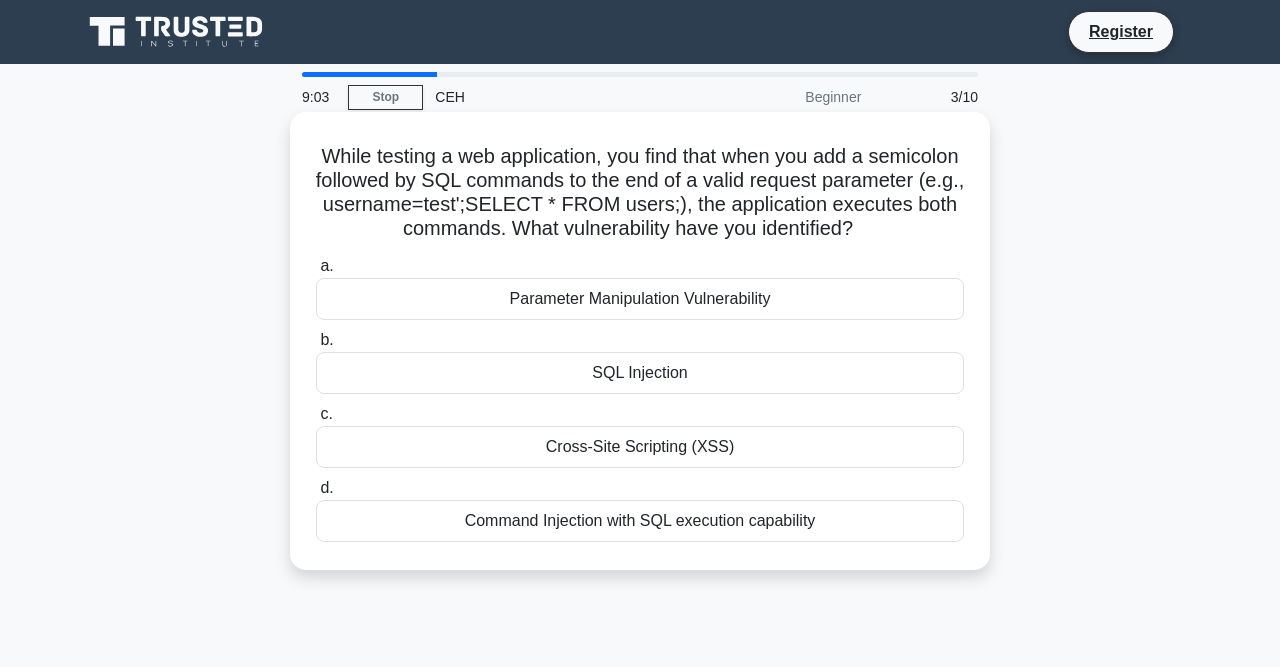 click on "Cross-Site Scripting (XSS)" at bounding box center [640, 447] 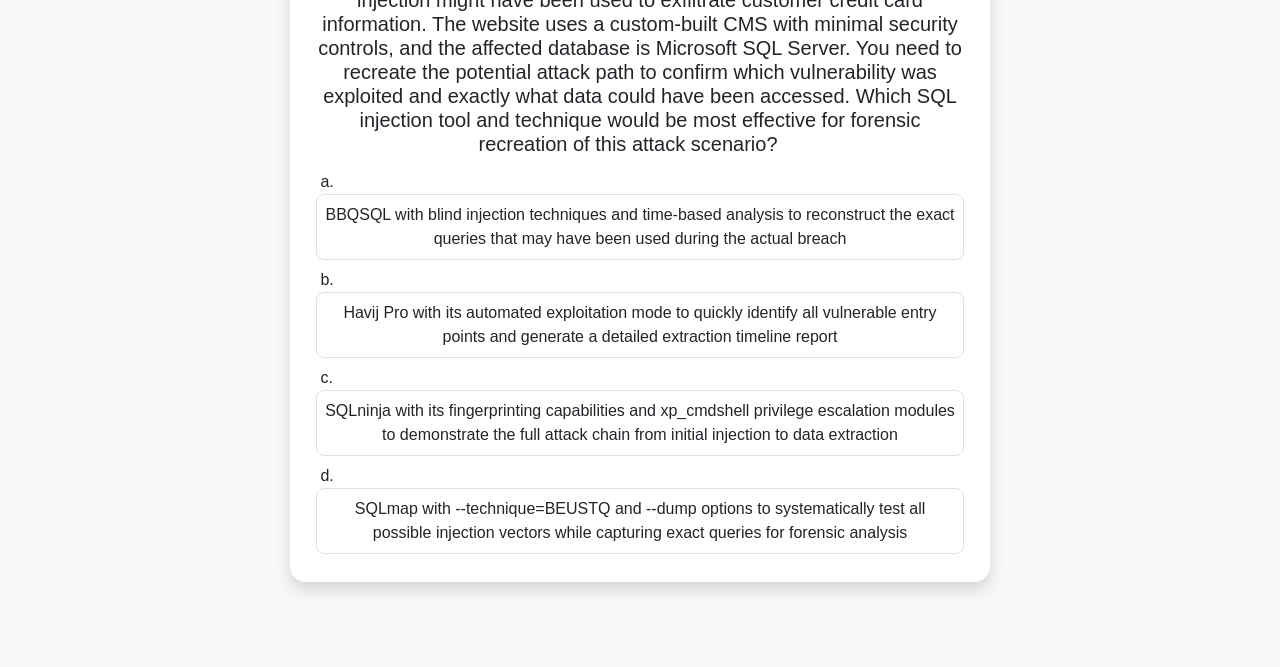 scroll, scrollTop: 210, scrollLeft: 0, axis: vertical 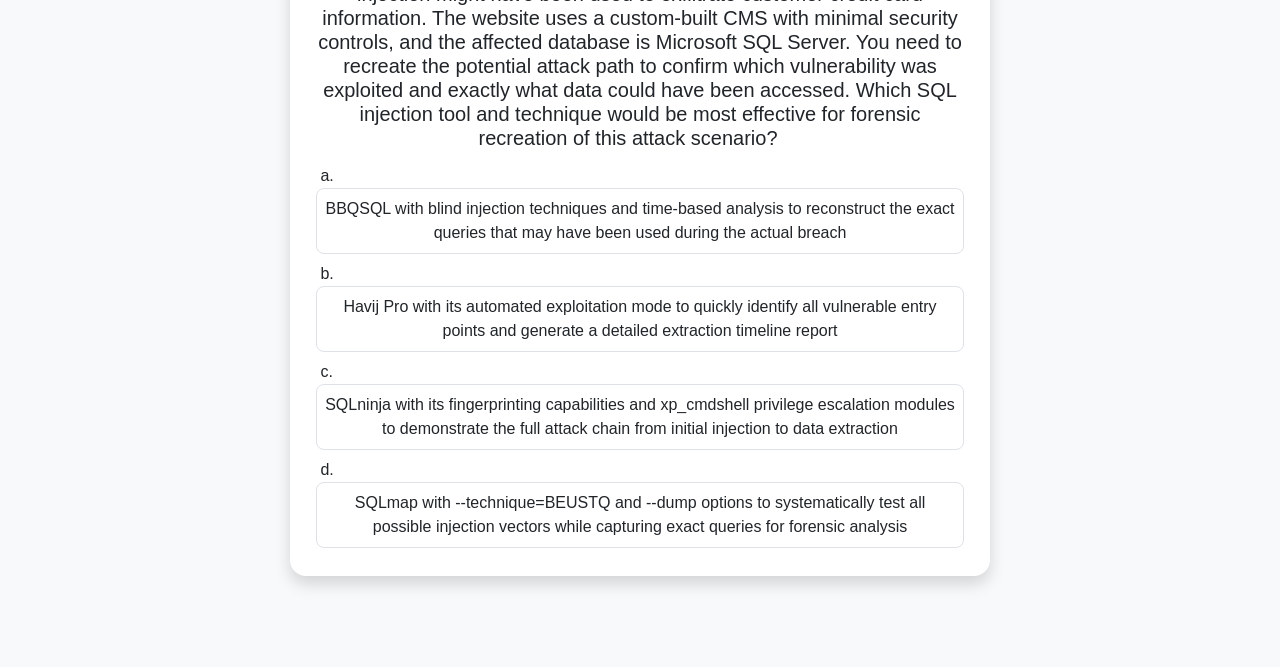 click on "SQLmap with --technique=BEUSTQ and --dump options to systematically test all possible injection vectors while capturing exact queries for forensic analysis" at bounding box center (640, 515) 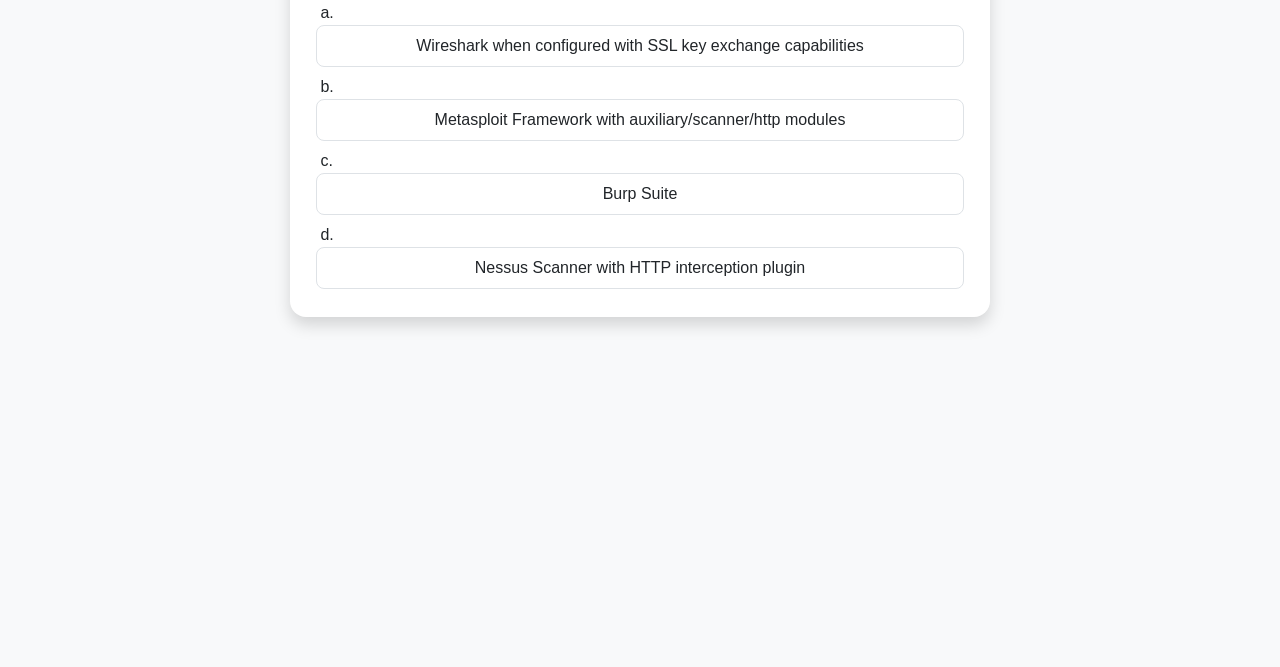 scroll, scrollTop: 0, scrollLeft: 0, axis: both 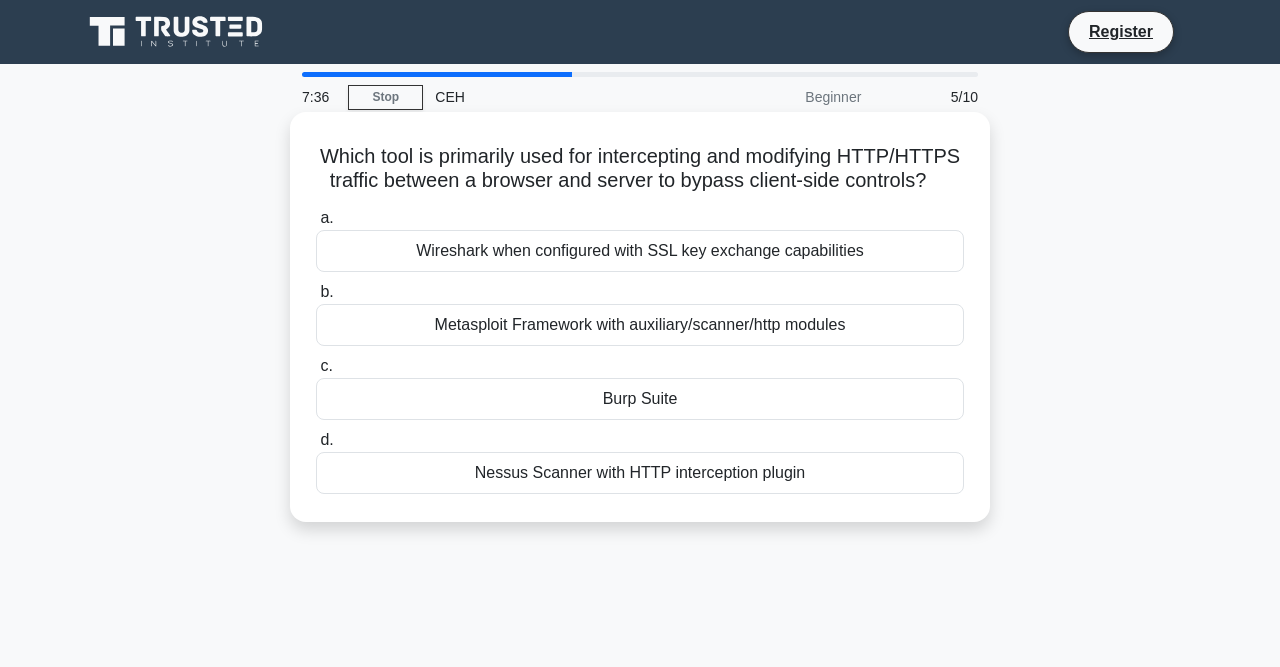 click on "Burp Suite" at bounding box center (640, 399) 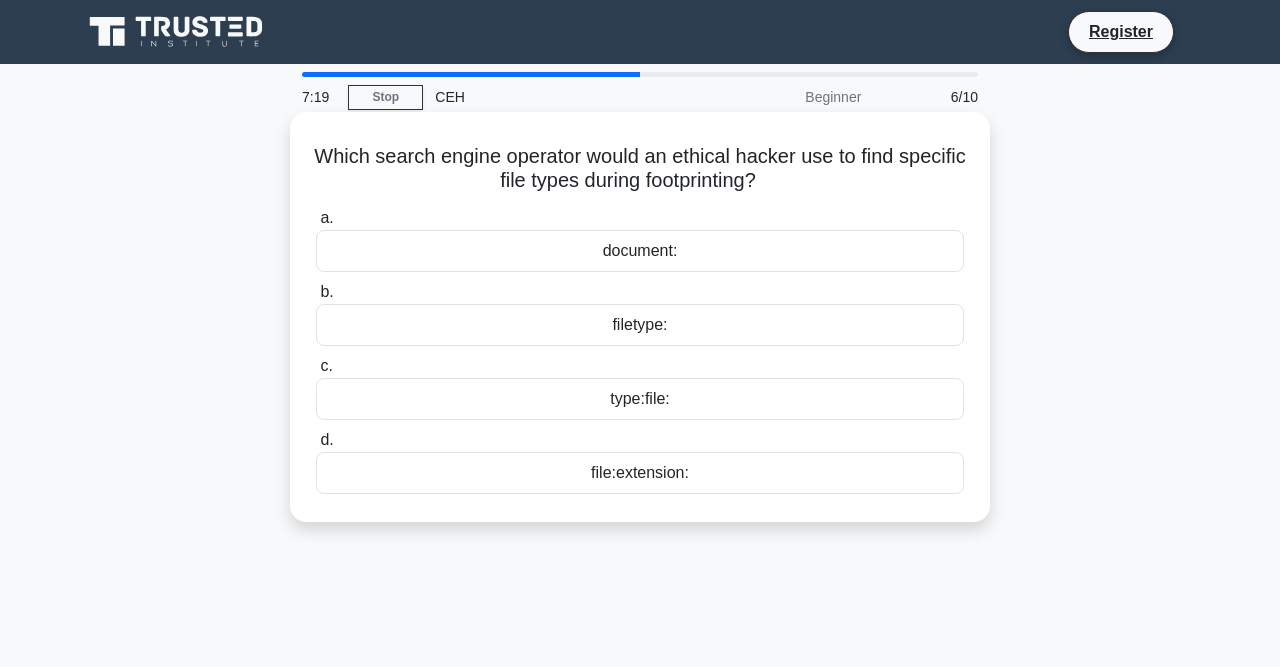 click on "filetype:" at bounding box center (640, 325) 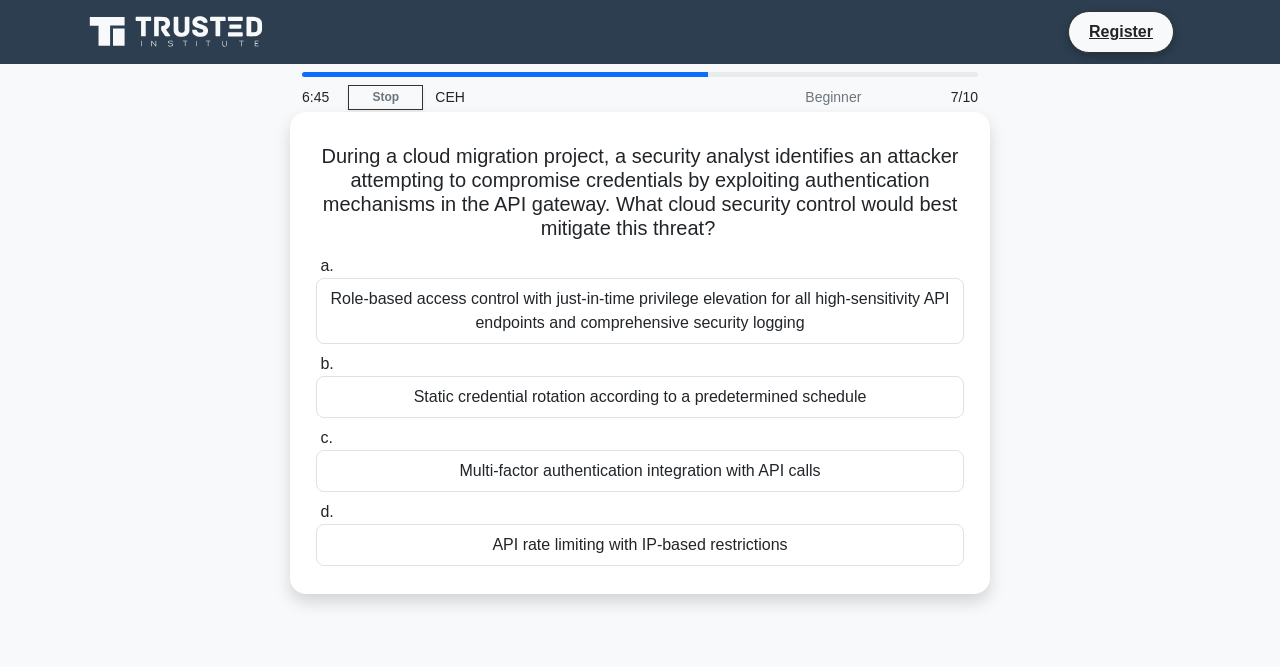 click on "Multi-factor authentication integration with API calls" at bounding box center (640, 471) 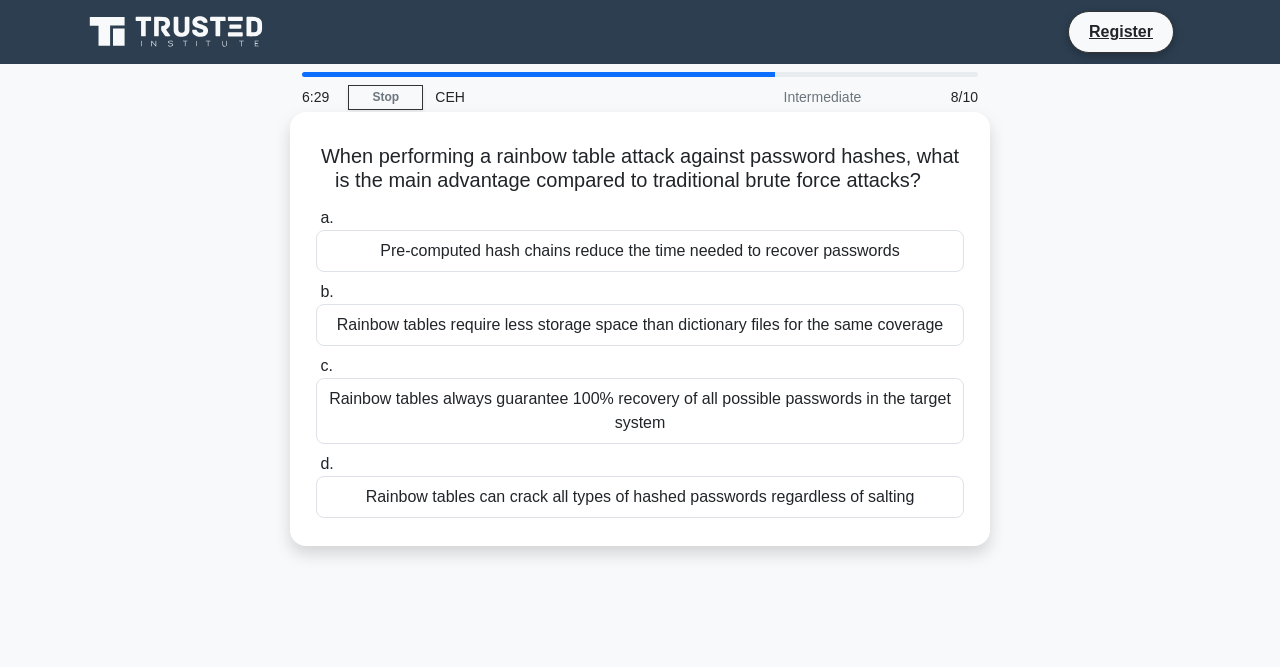 click on "Pre-computed hash chains reduce the time needed to recover passwords" at bounding box center [640, 251] 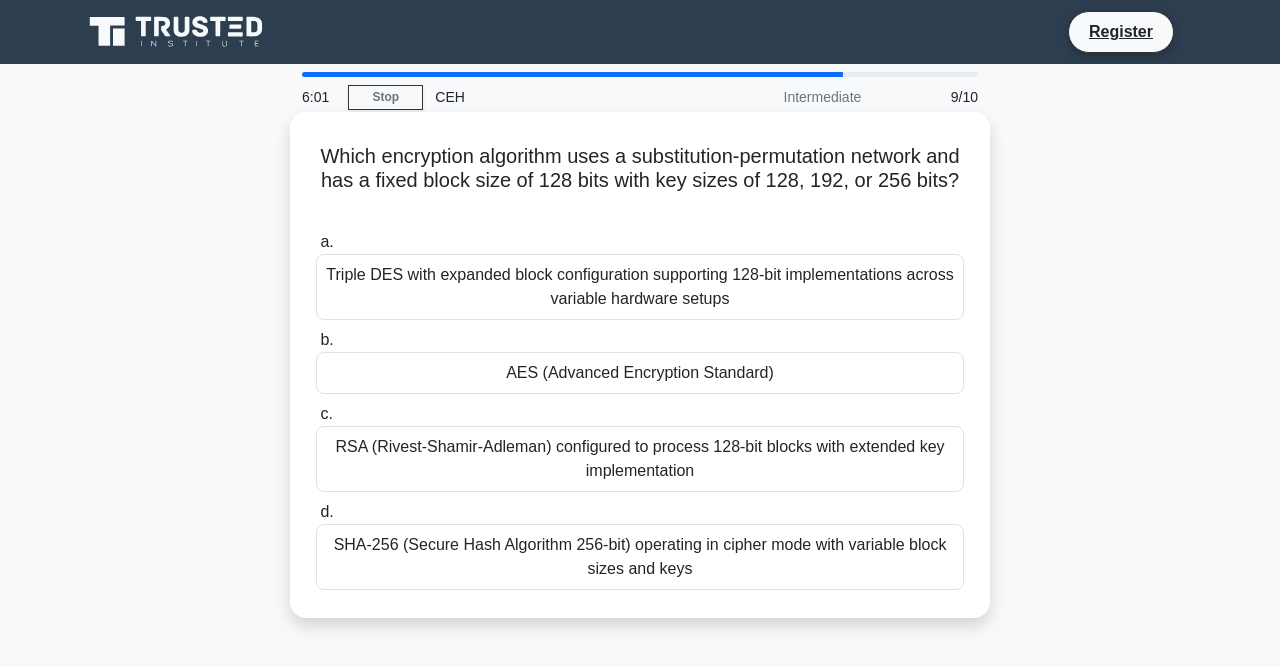 click on "SHA-256 (Secure Hash Algorithm 256-bit) operating in cipher mode with variable block sizes and keys" at bounding box center [640, 557] 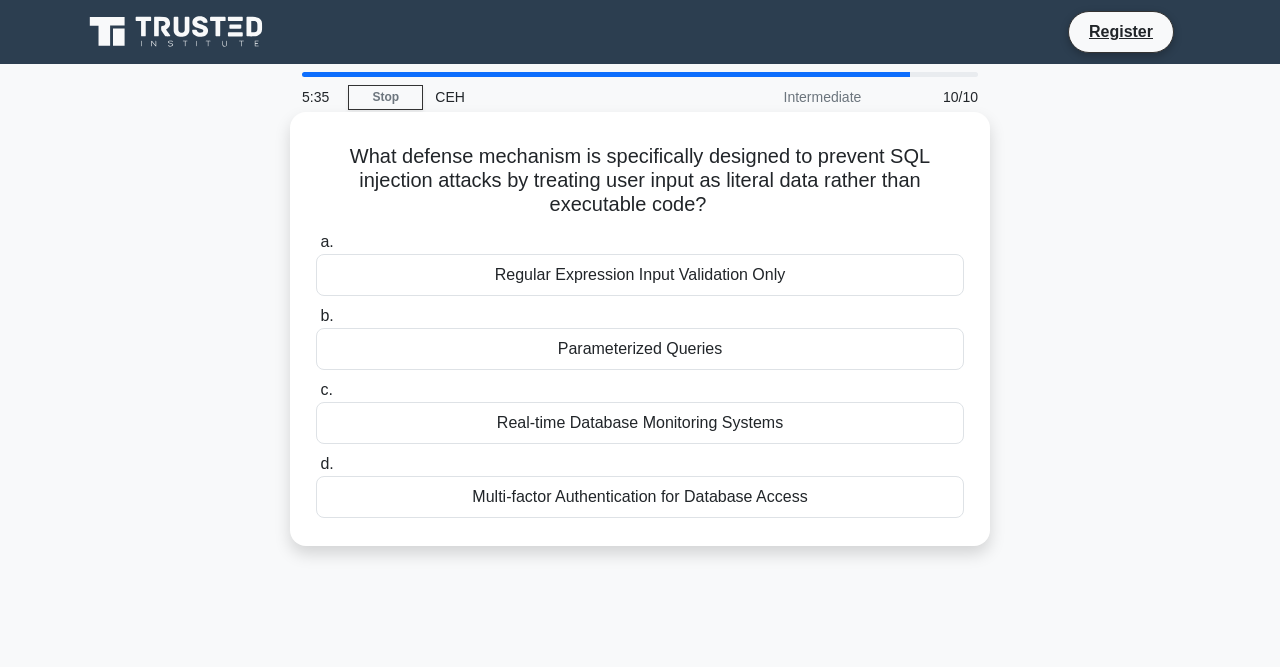 click on "Regular Expression Input Validation Only" at bounding box center [640, 275] 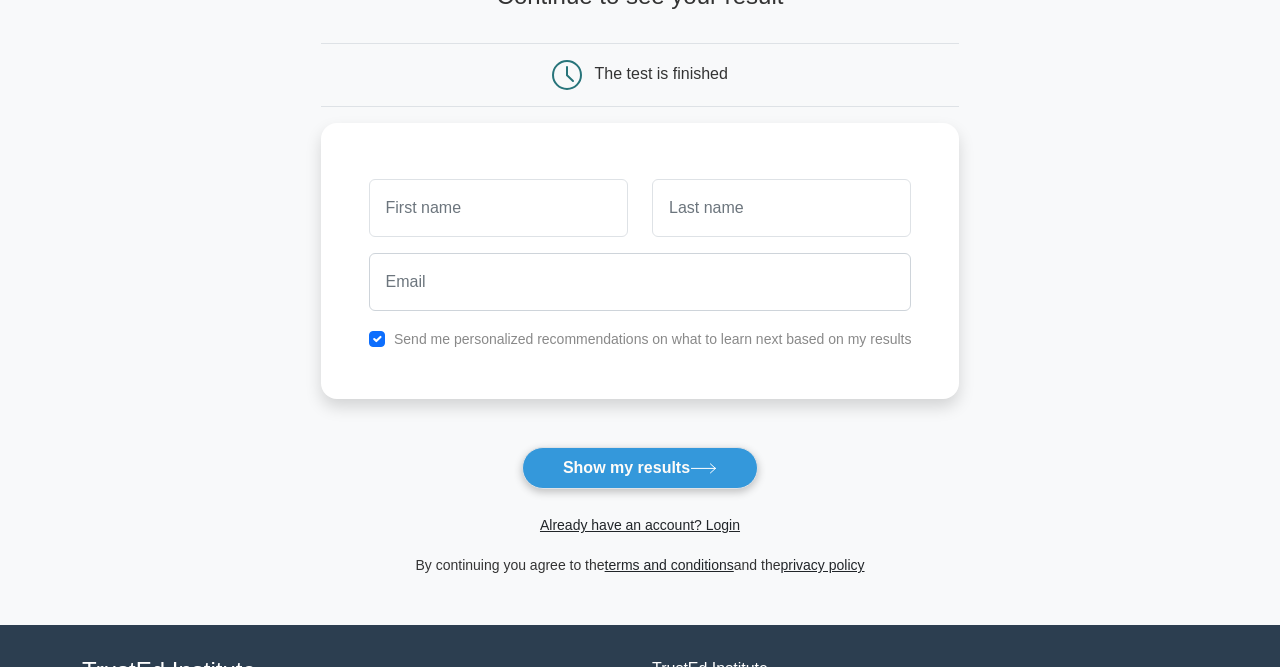 scroll, scrollTop: 108, scrollLeft: 0, axis: vertical 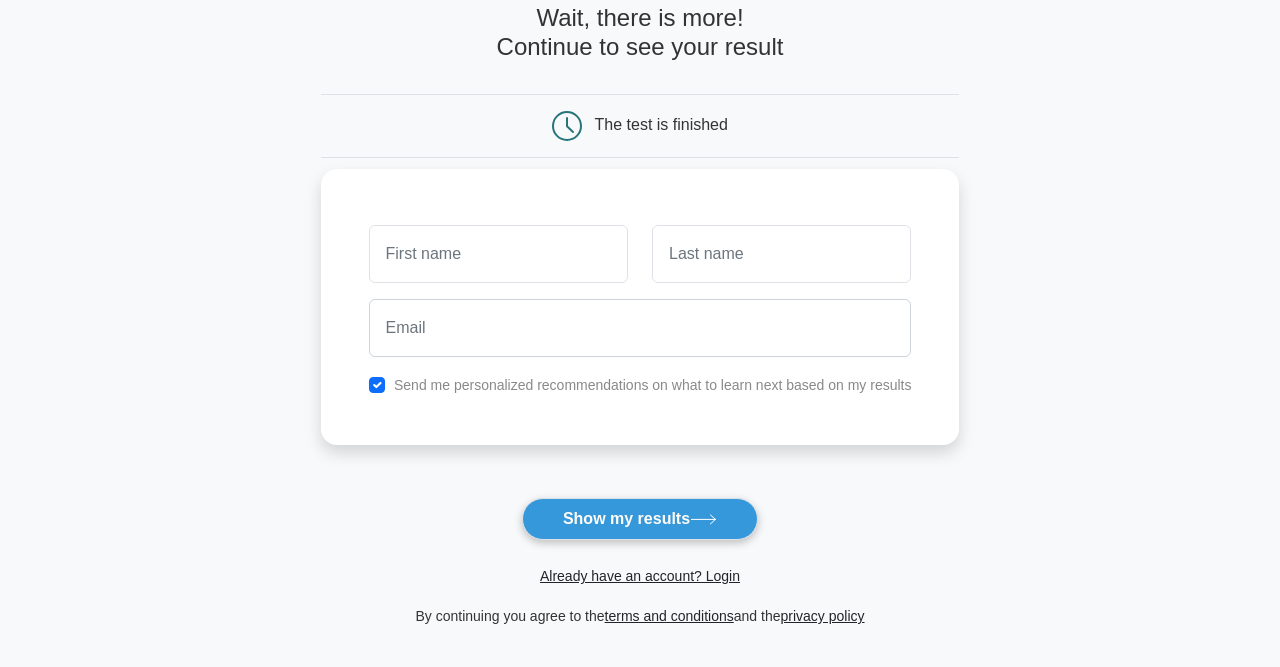 click at bounding box center [498, 254] 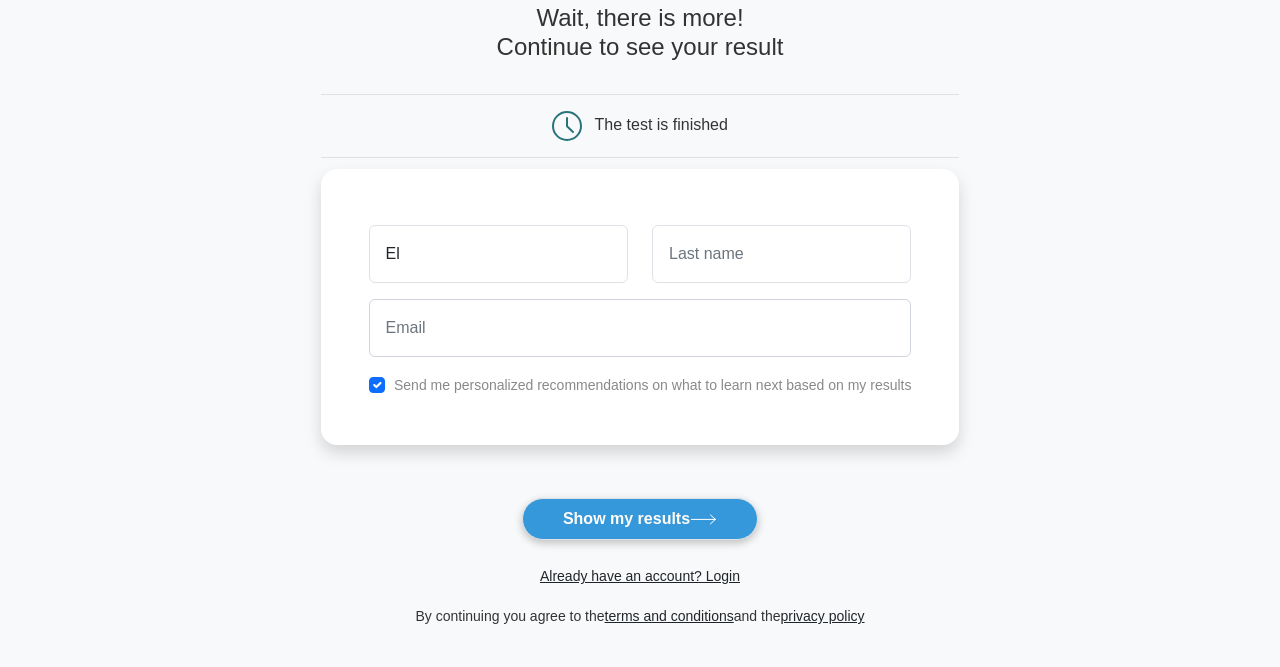 type on "El" 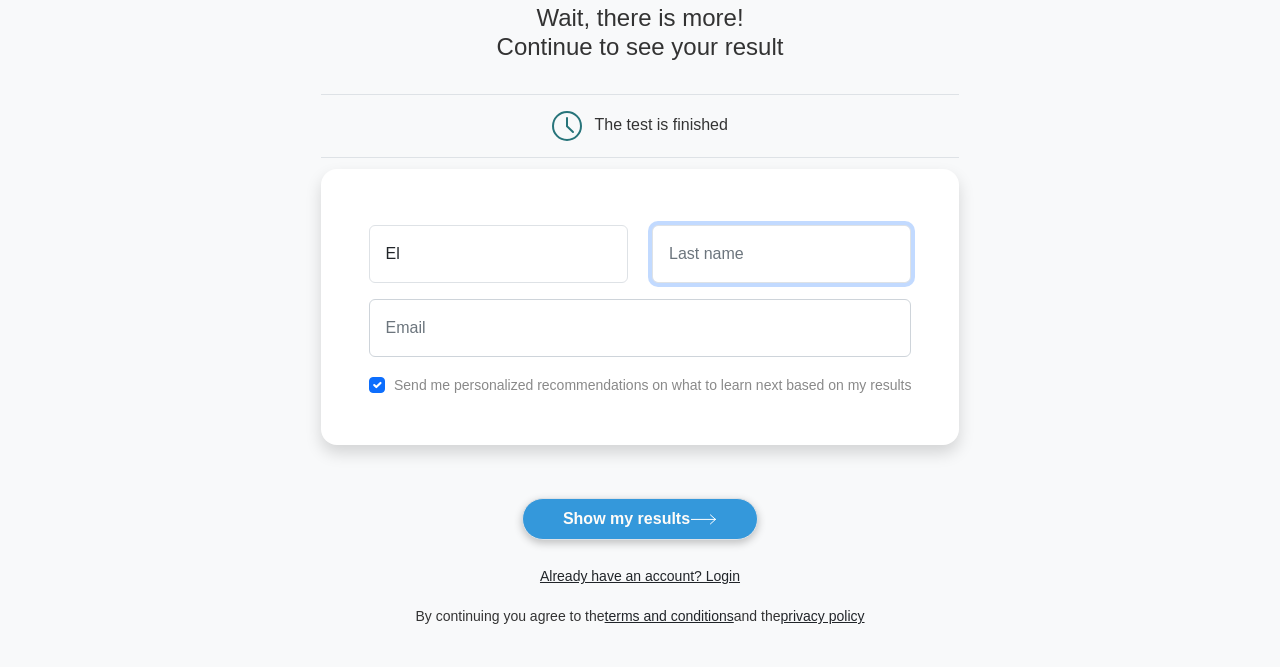 click at bounding box center (781, 254) 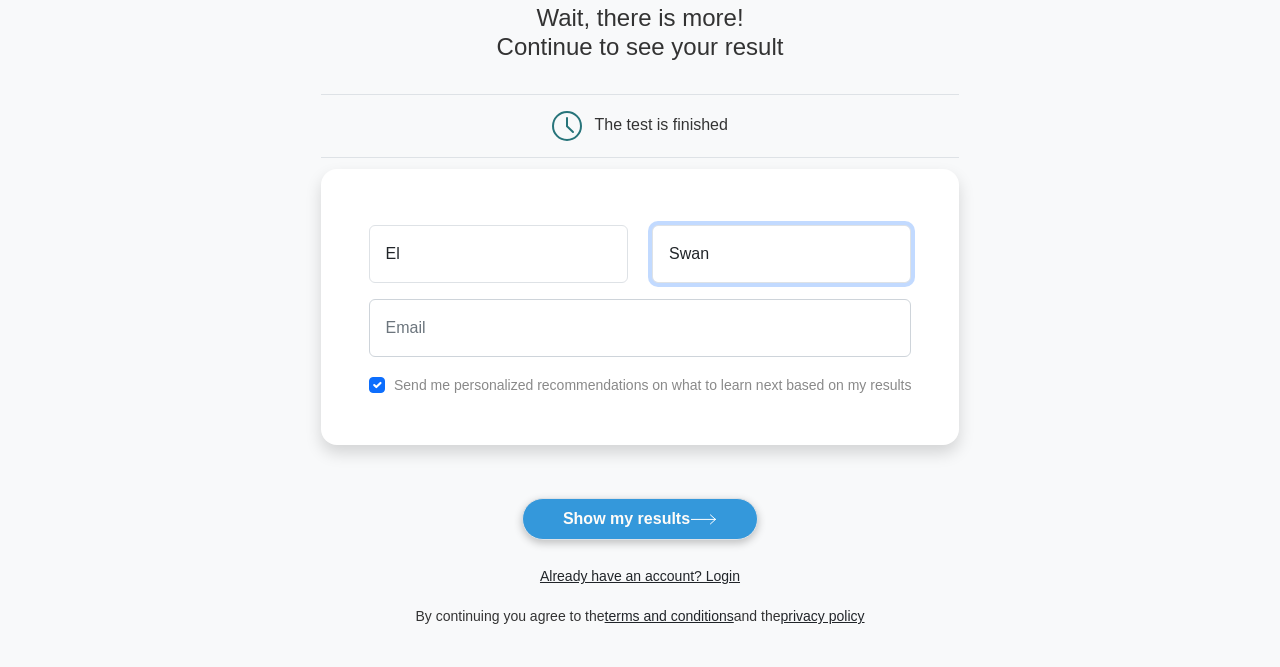 type on "Swan" 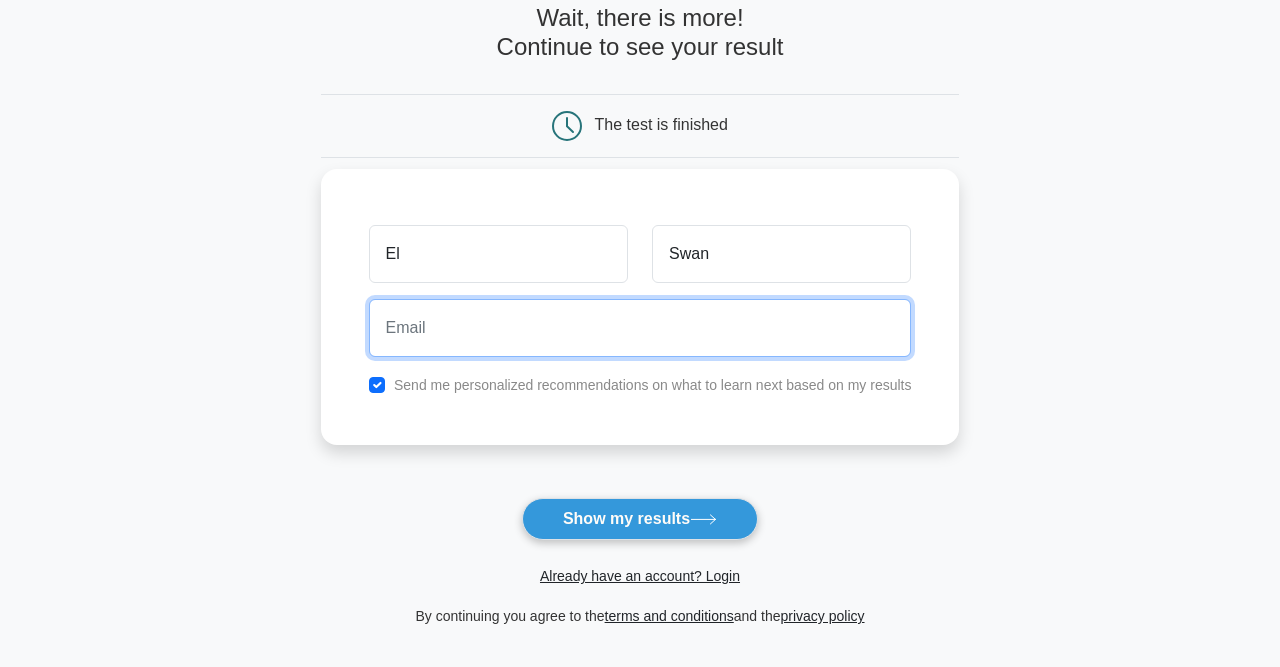 click at bounding box center [640, 328] 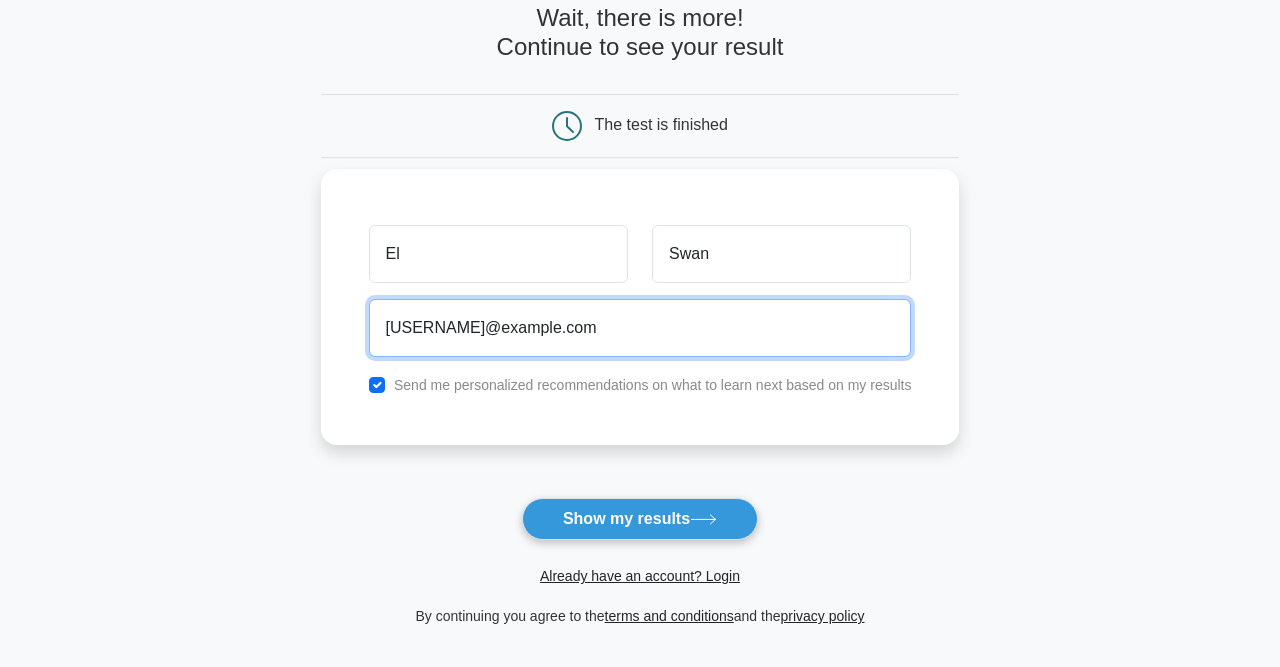 type on "swanelizabeth82@gmail.com" 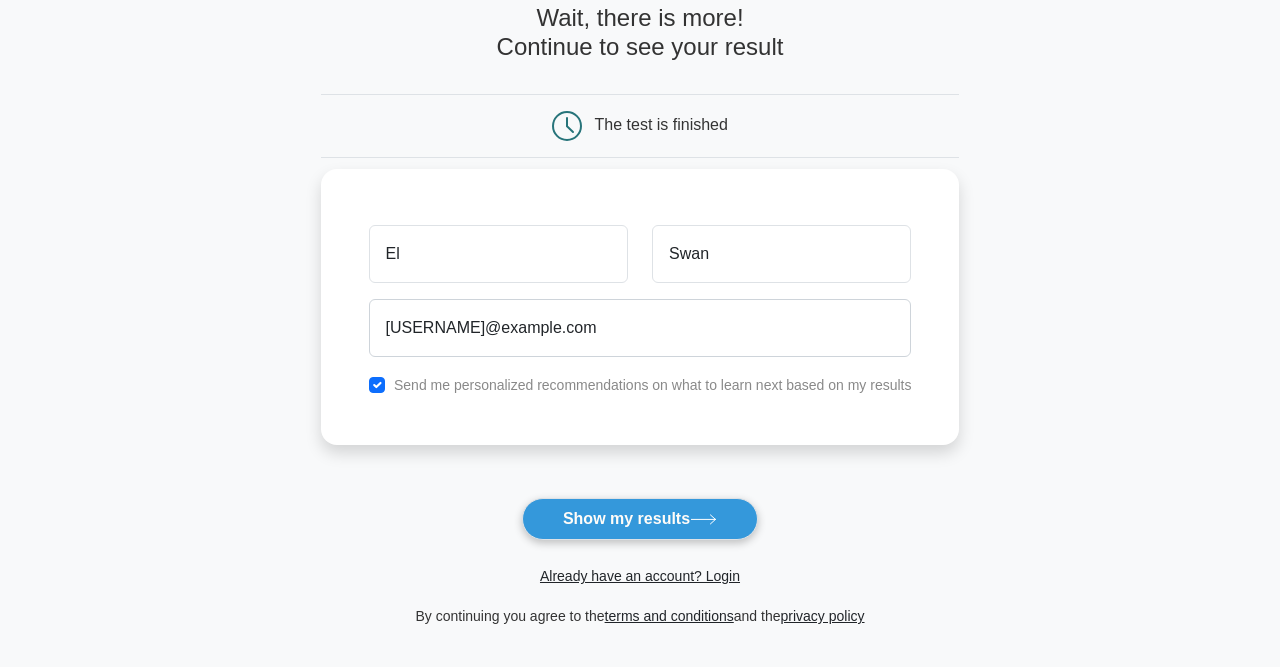 click on "Send me personalized recommendations on what to learn next based on my results" at bounding box center [653, 385] 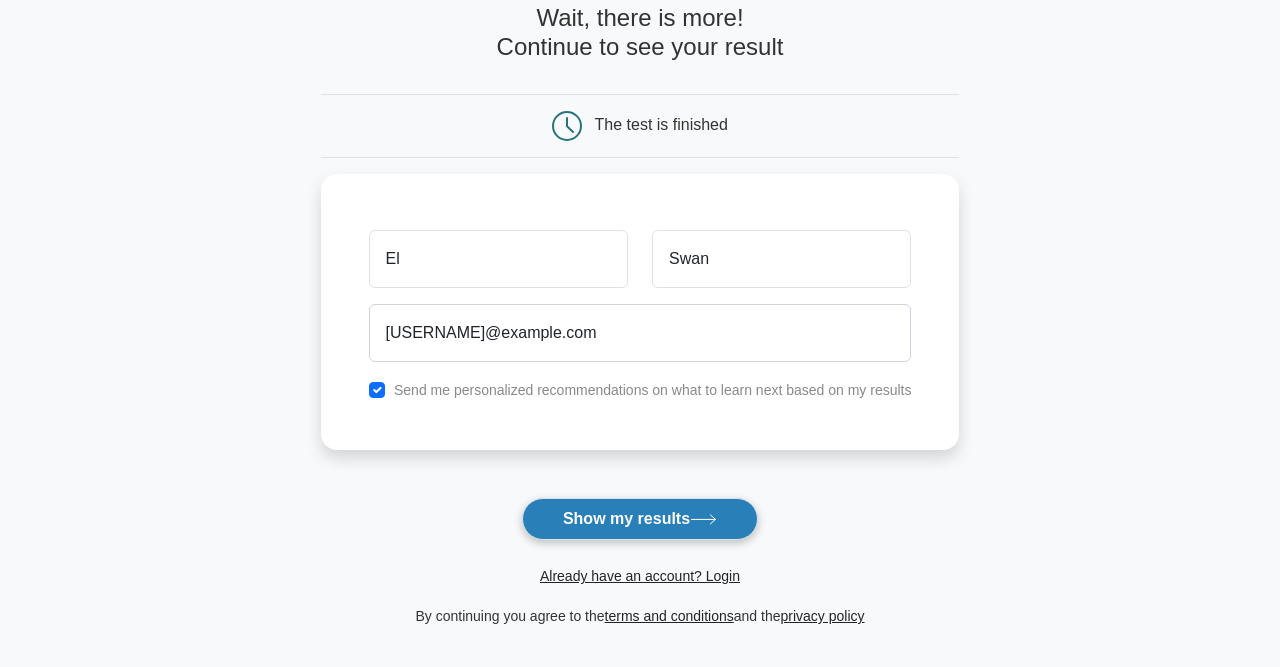 click on "Show my results" at bounding box center (640, 519) 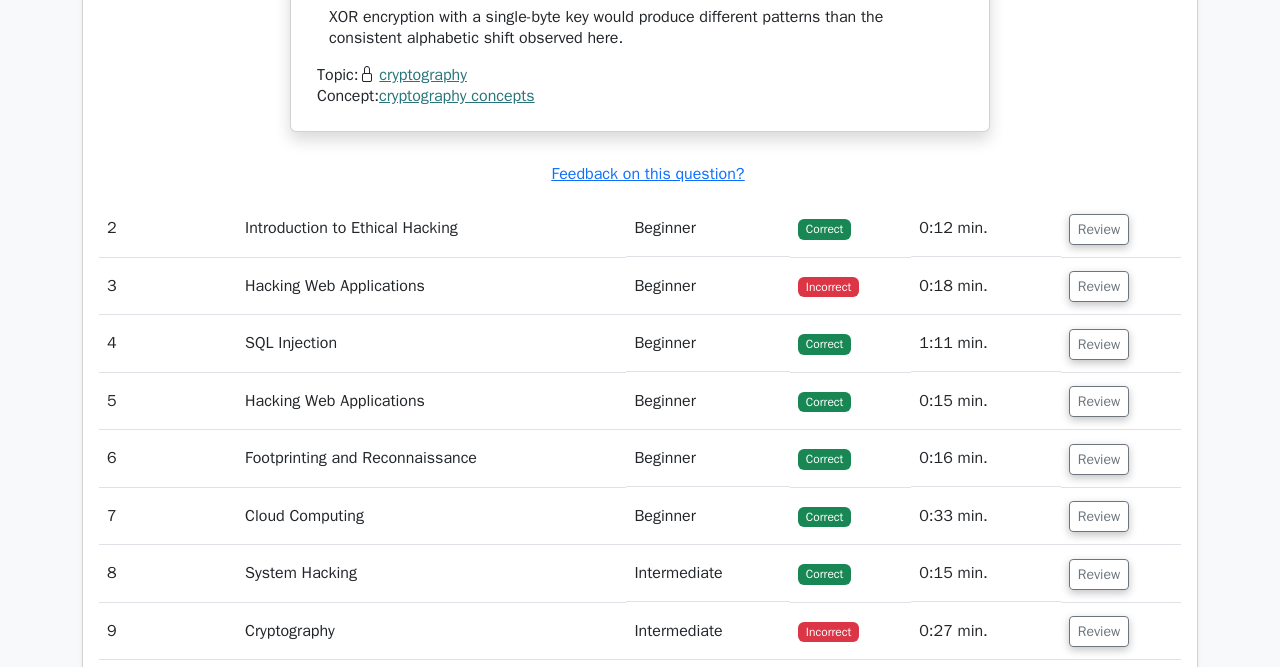 scroll, scrollTop: 2654, scrollLeft: 0, axis: vertical 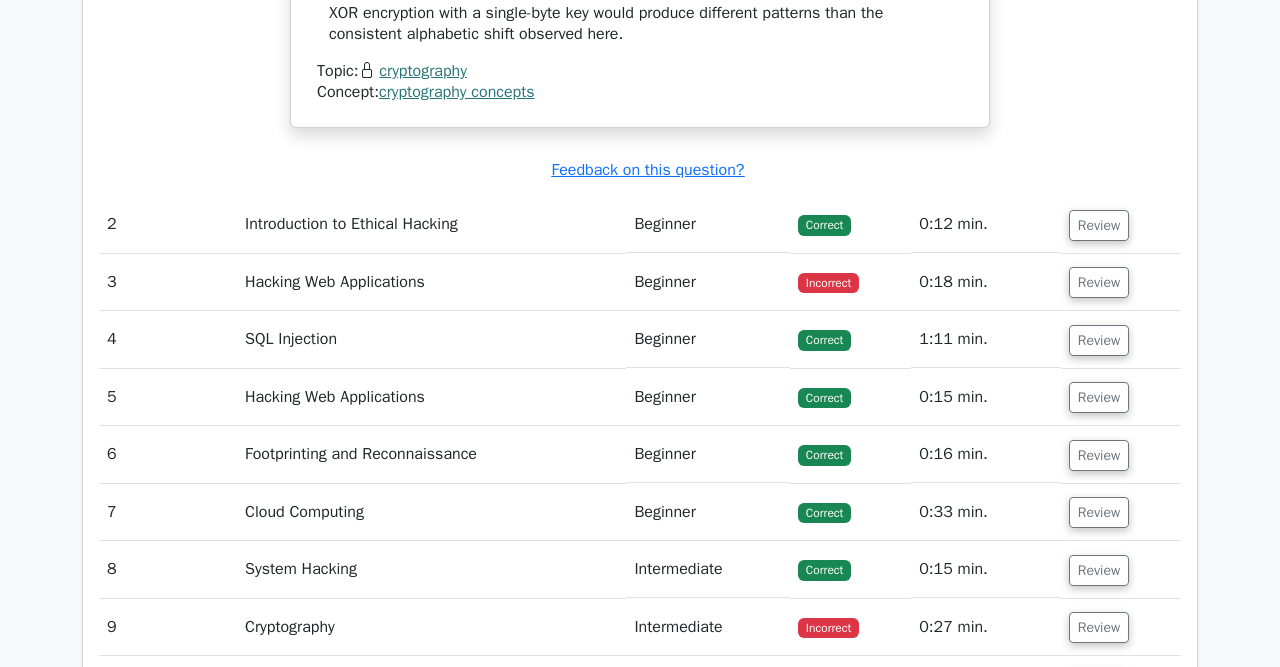 click on "Hacking Web Applications" at bounding box center [431, 282] 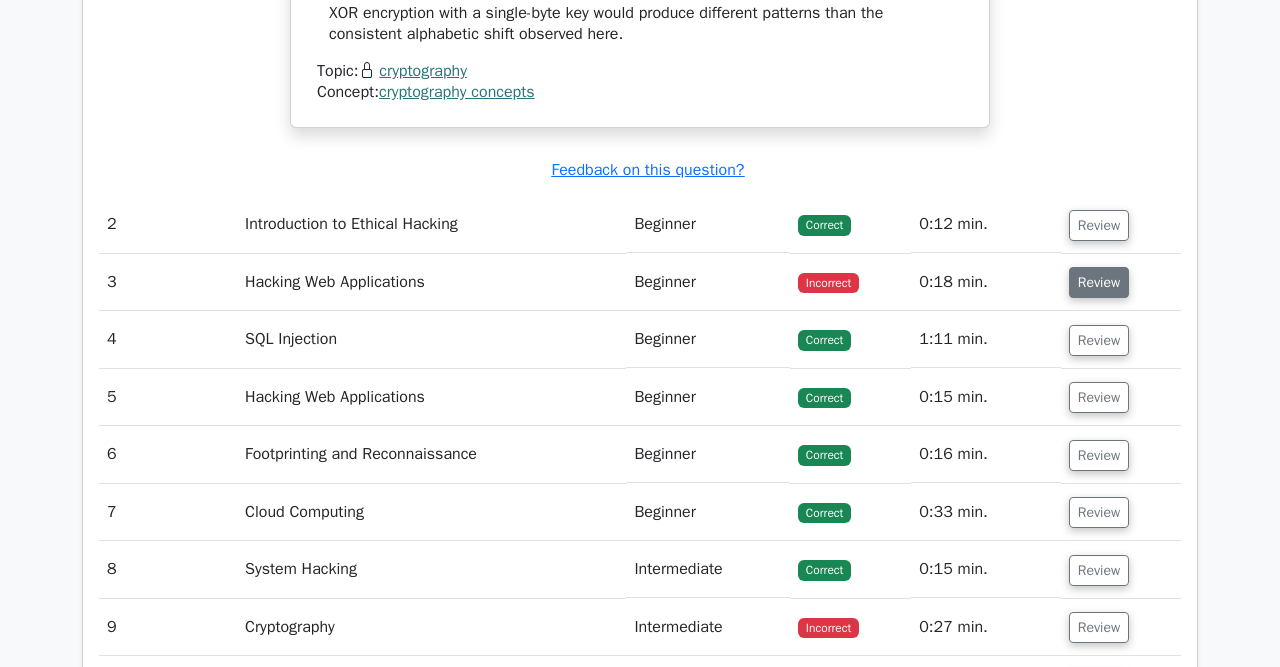 click on "Review" at bounding box center (1099, 282) 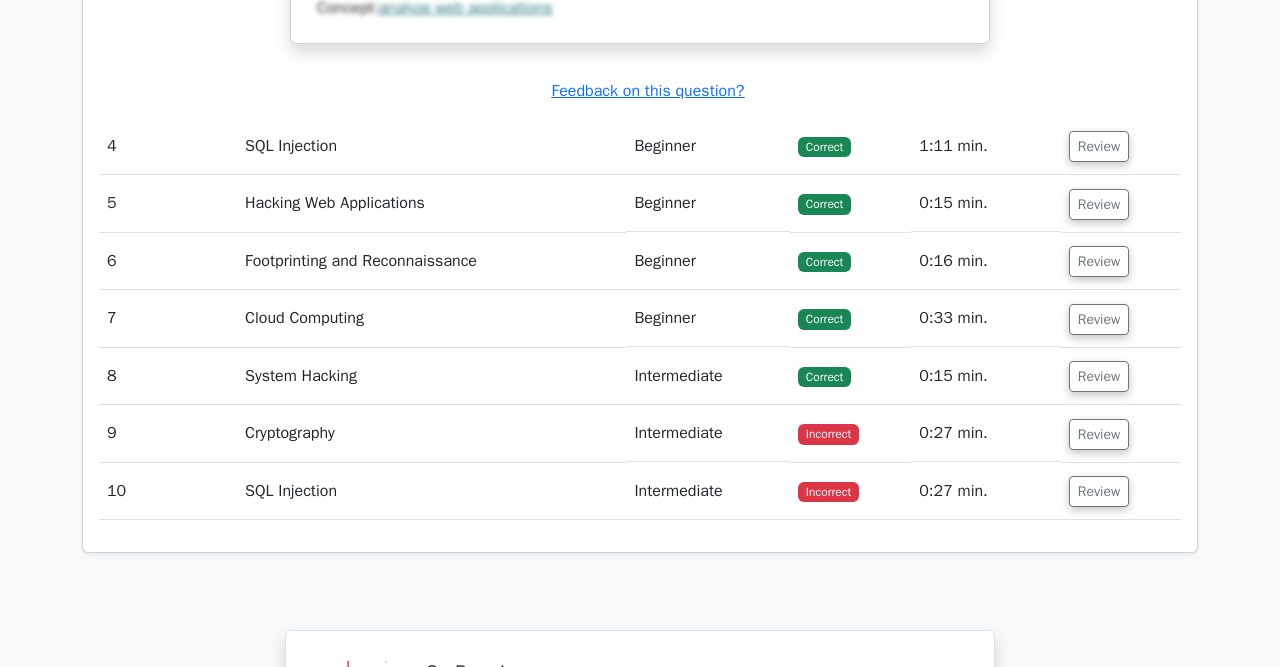scroll, scrollTop: 3885, scrollLeft: 0, axis: vertical 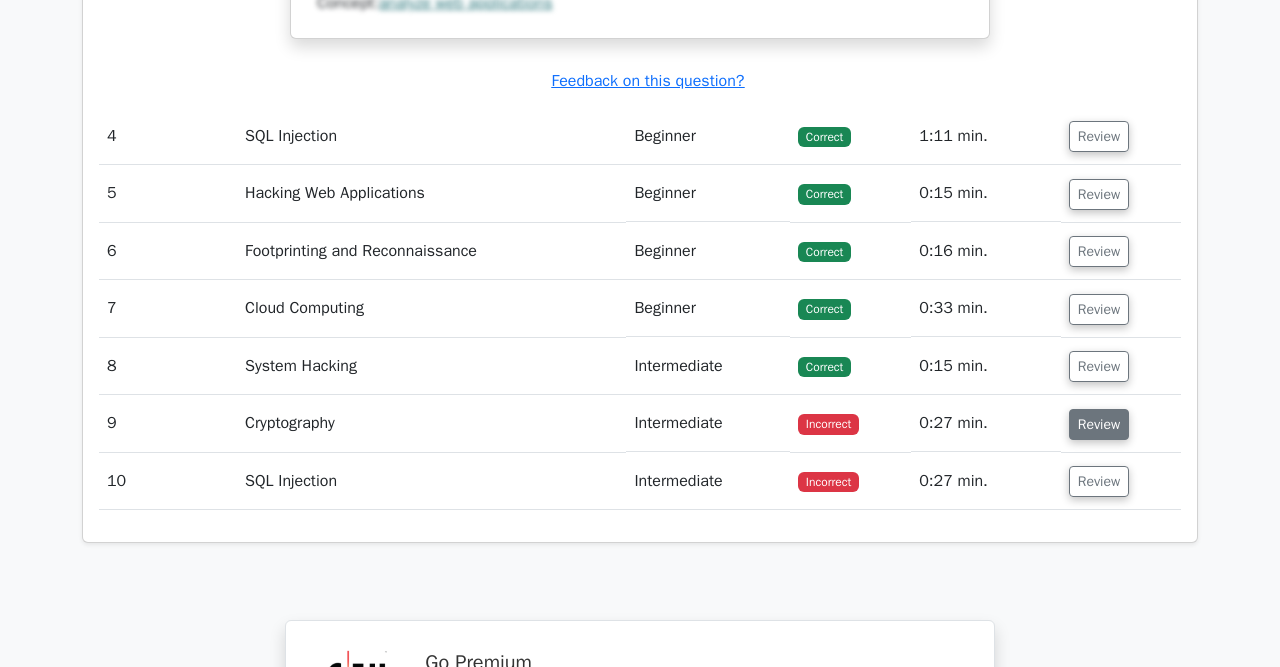 click on "Review" at bounding box center [1099, 424] 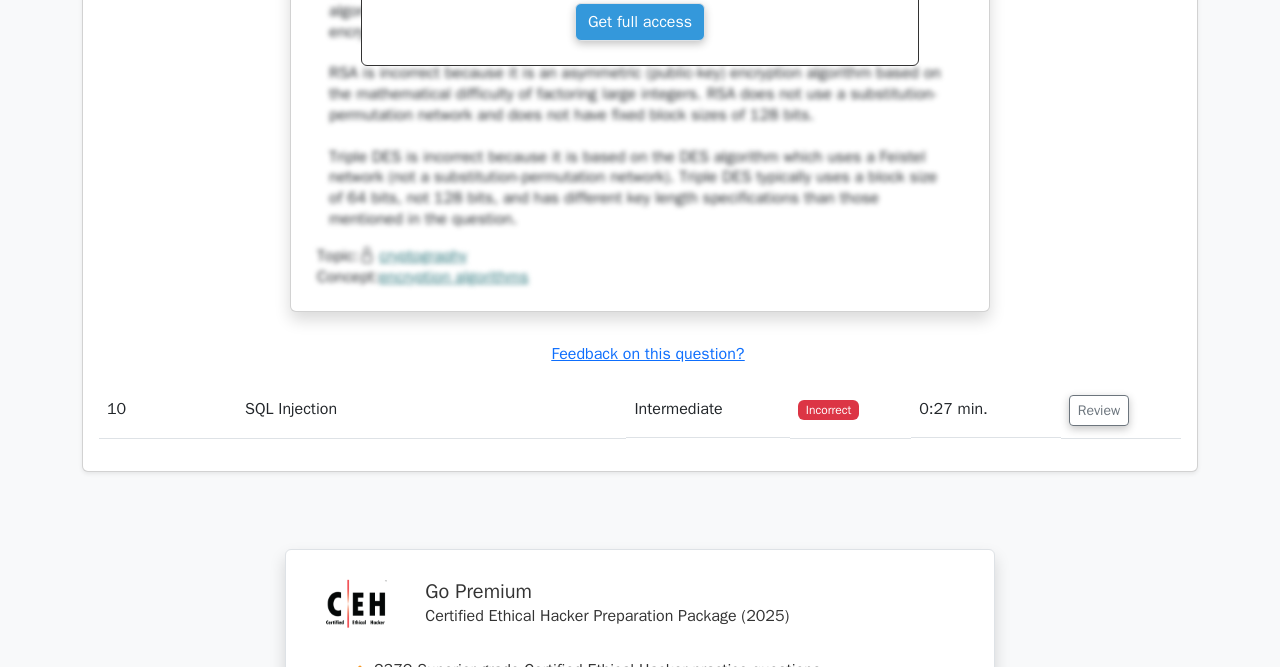 scroll, scrollTop: 5021, scrollLeft: 0, axis: vertical 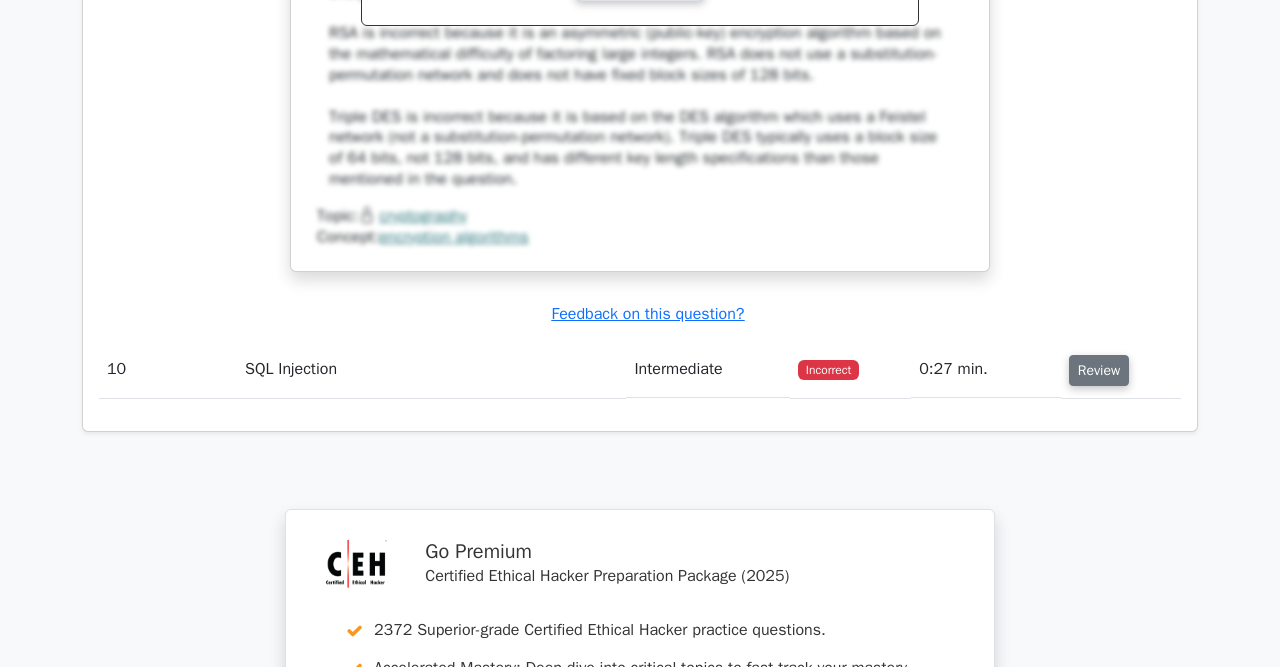 click on "Review" at bounding box center (1099, 370) 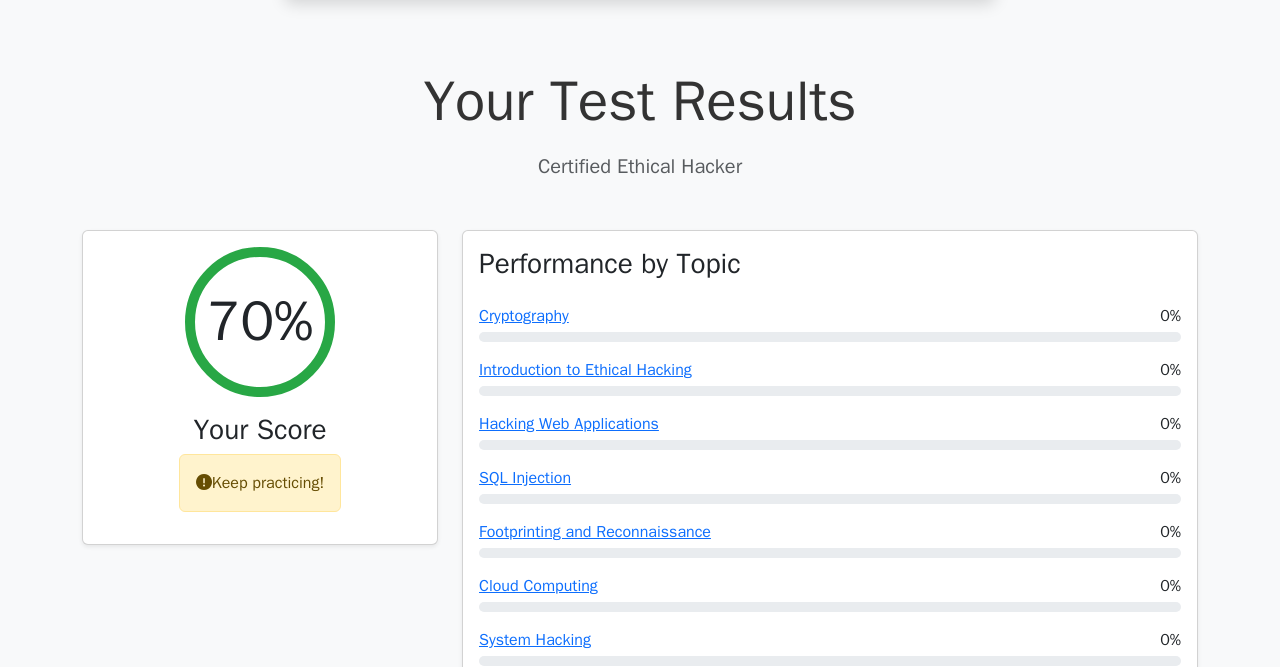 scroll, scrollTop: 0, scrollLeft: 0, axis: both 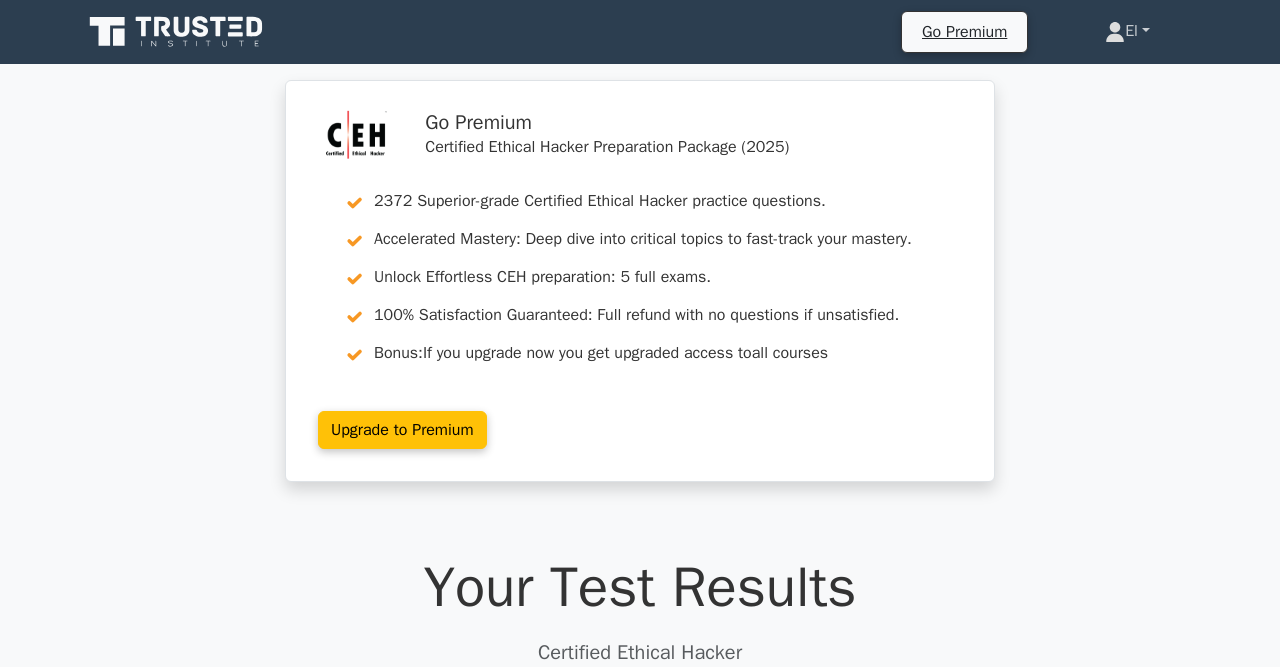 click on "El" at bounding box center [1127, 31] 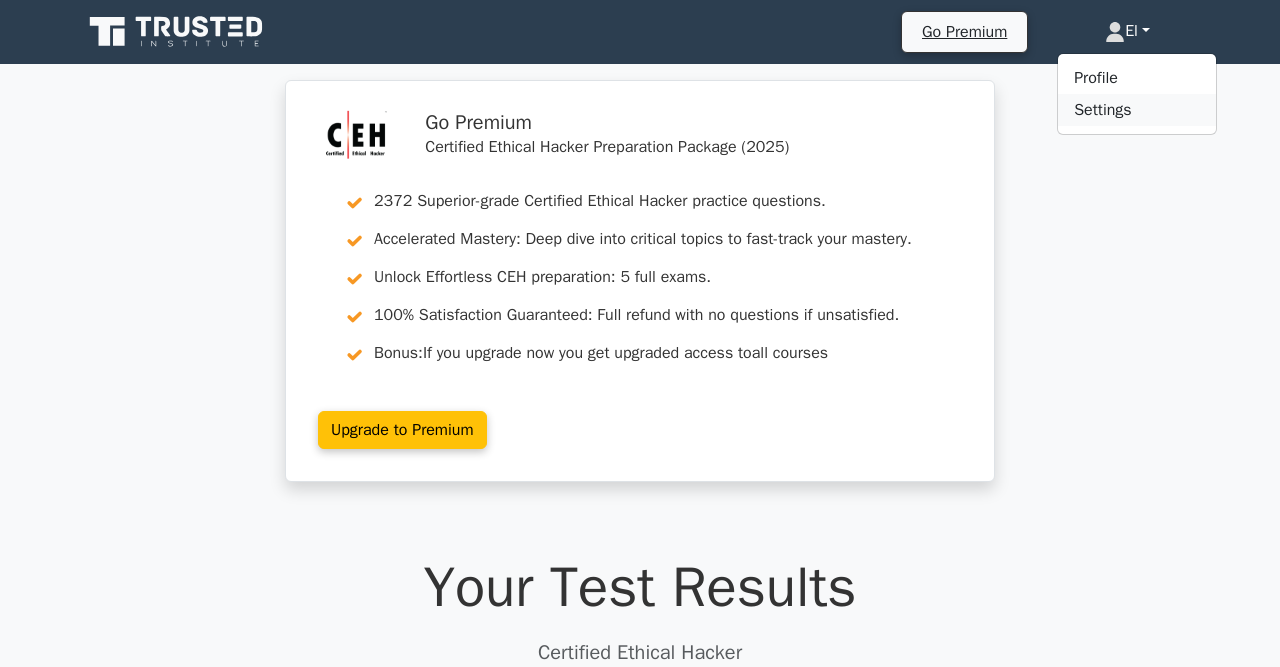 click on "Settings" at bounding box center (1137, 110) 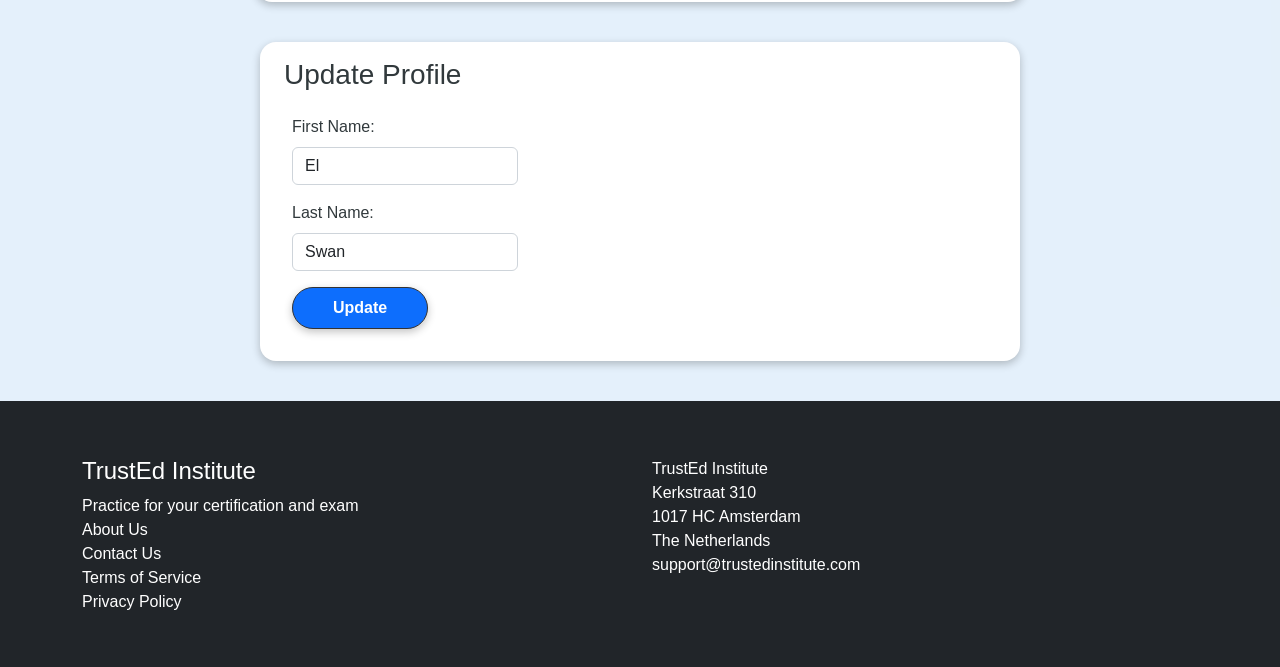 scroll, scrollTop: 0, scrollLeft: 0, axis: both 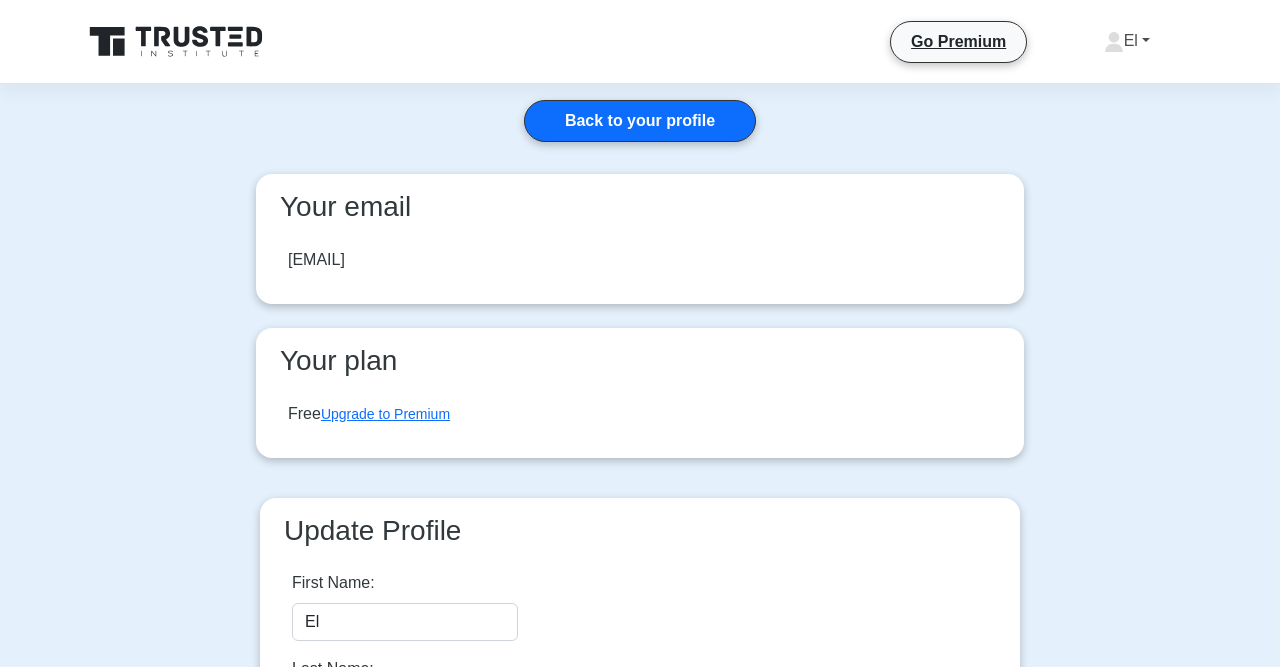 click on "El" at bounding box center [1127, 41] 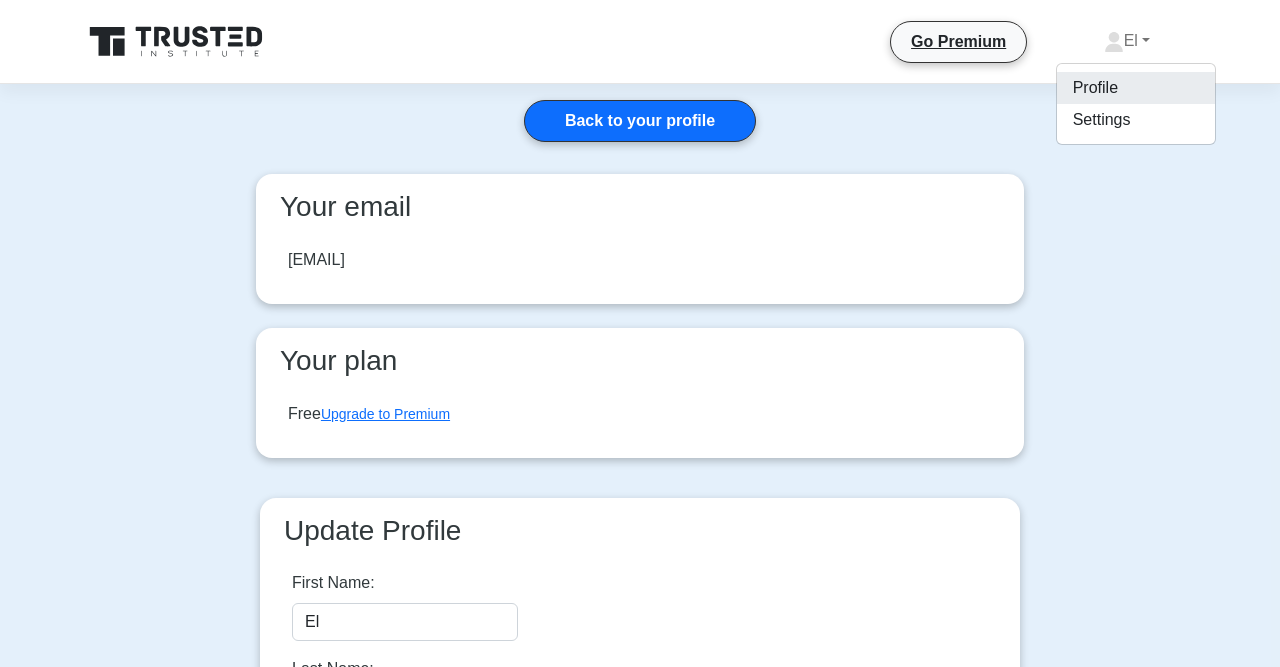 click on "Profile" at bounding box center (1136, 88) 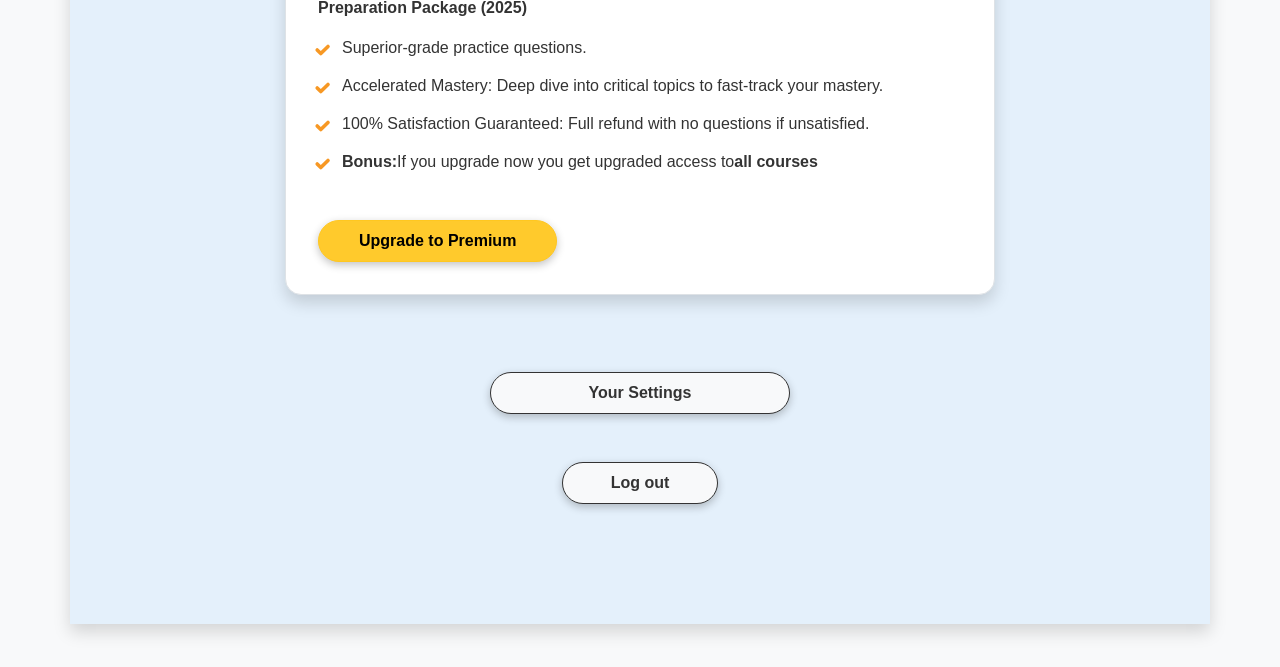 scroll, scrollTop: 536, scrollLeft: 0, axis: vertical 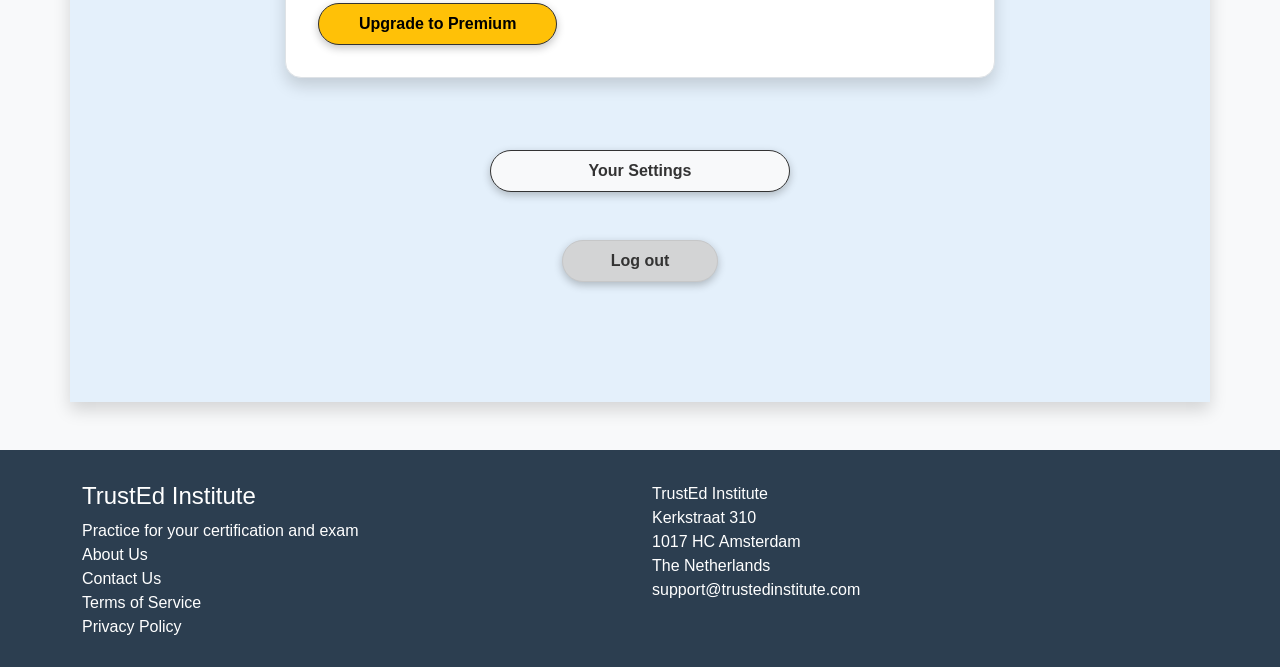 click on "Log out" at bounding box center [640, 261] 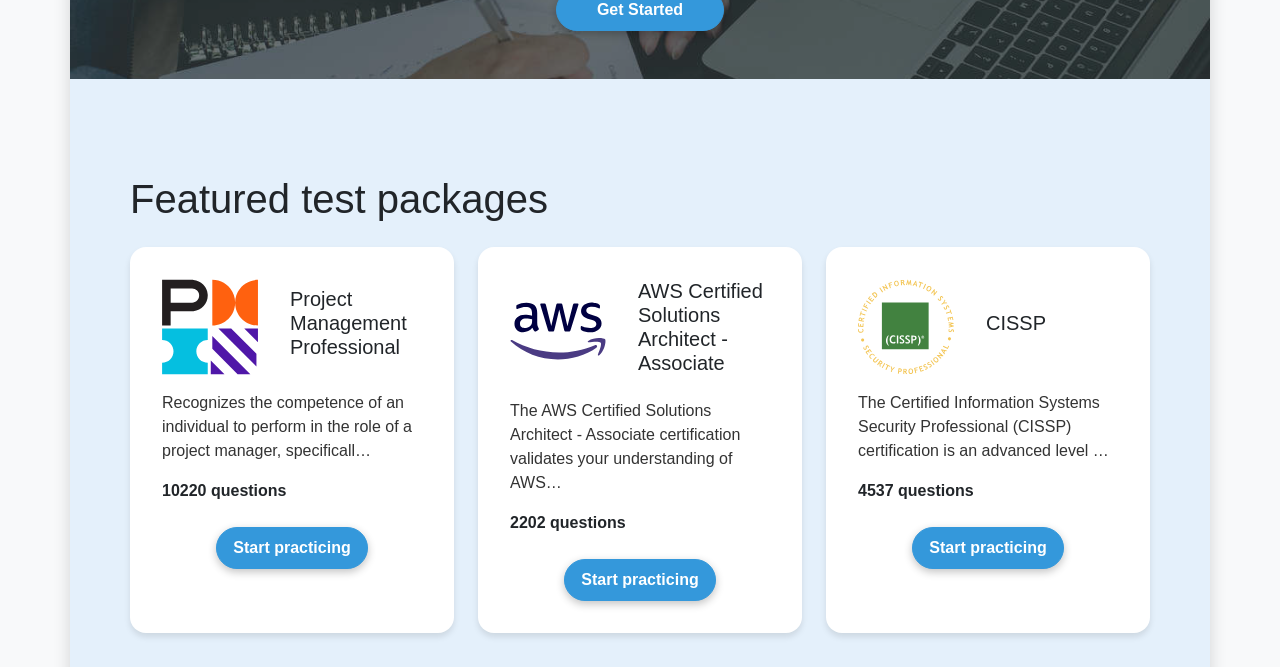 scroll, scrollTop: 389, scrollLeft: 0, axis: vertical 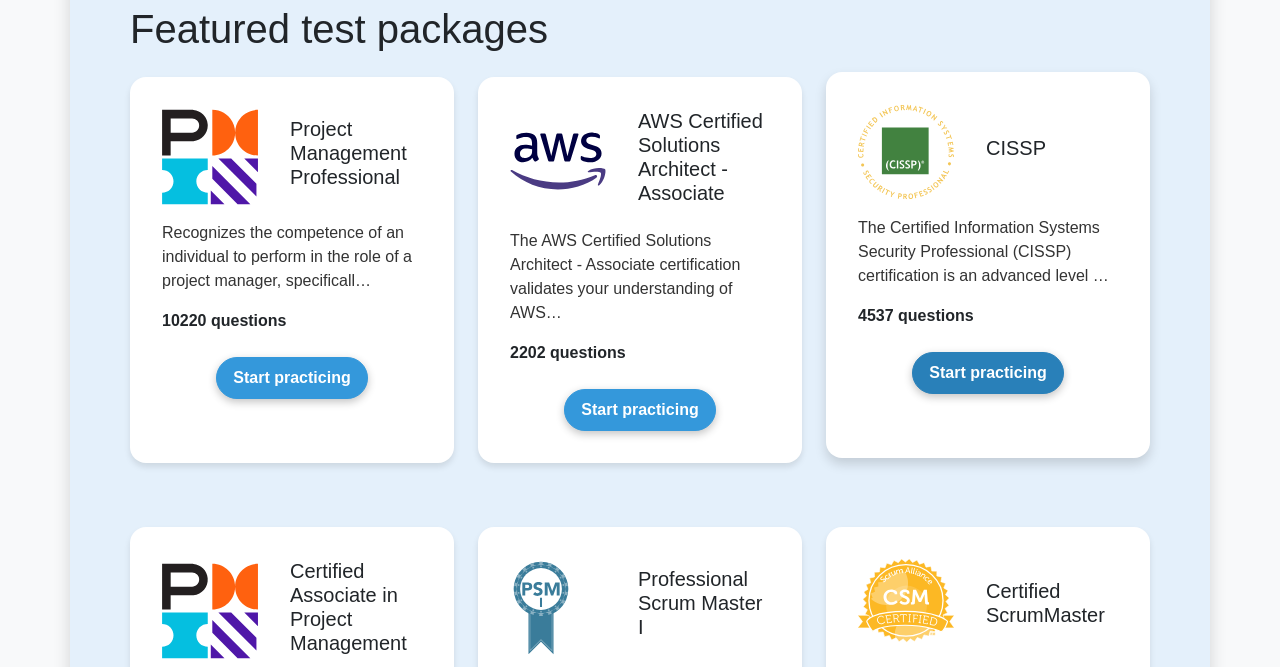 click on "Start practicing" at bounding box center [987, 373] 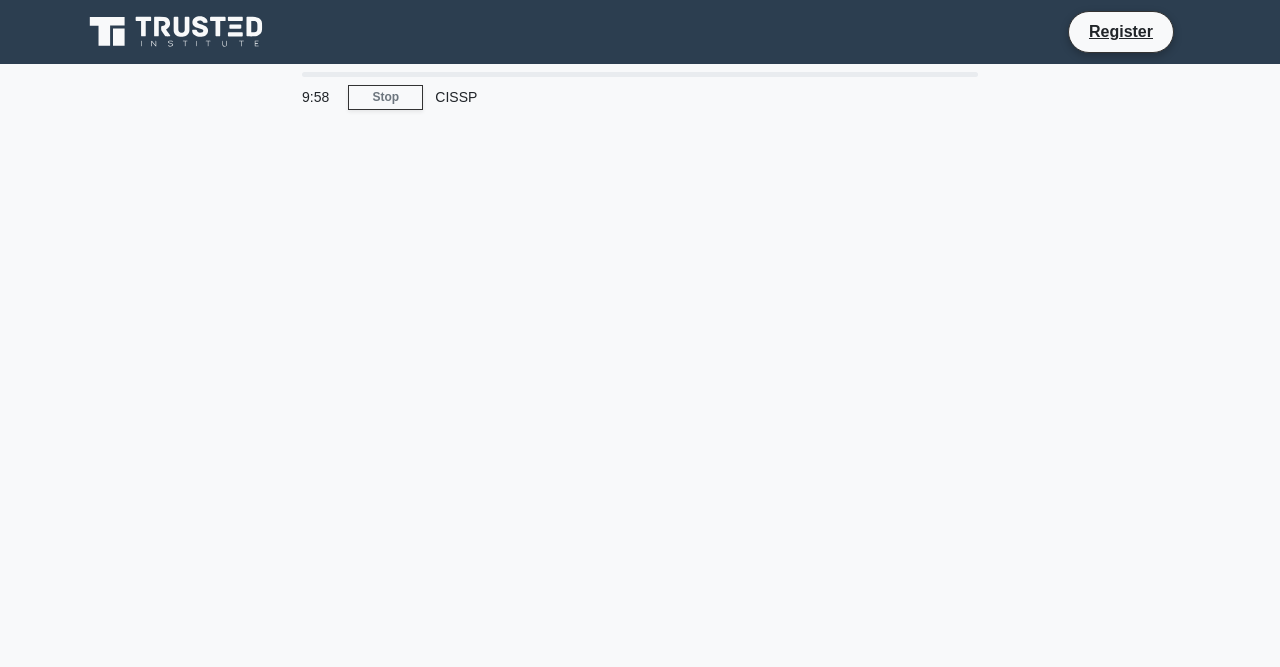scroll, scrollTop: 0, scrollLeft: 0, axis: both 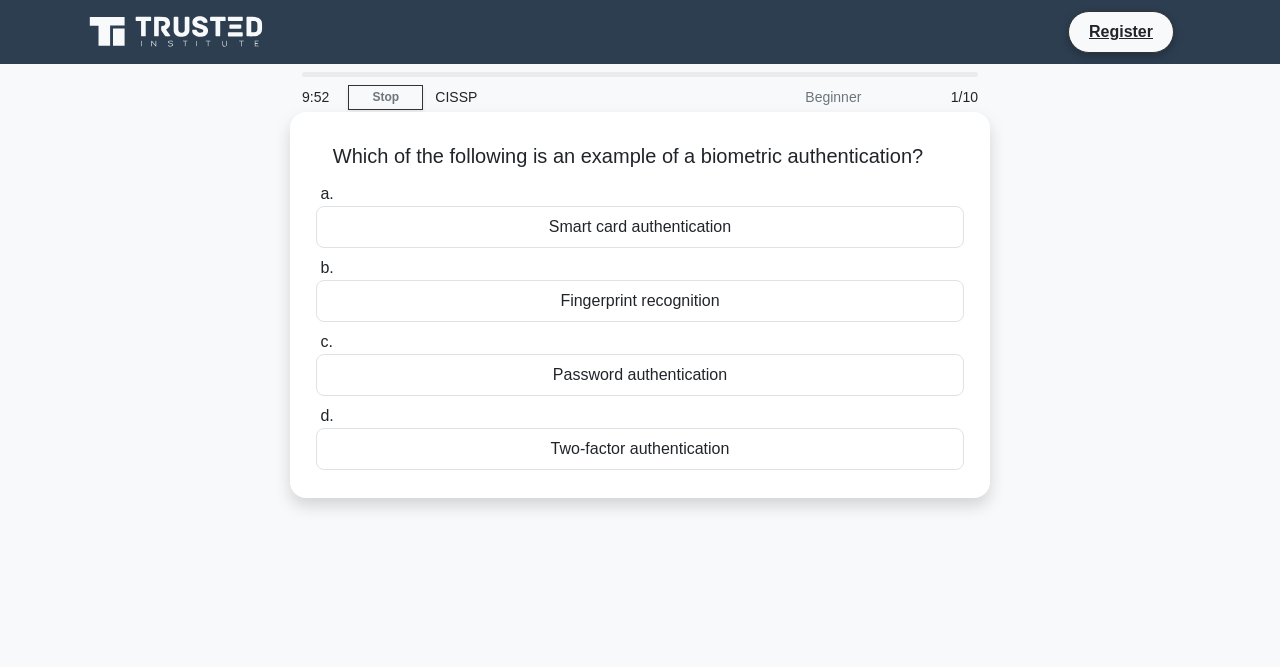 click on "Fingerprint recognition" at bounding box center (640, 301) 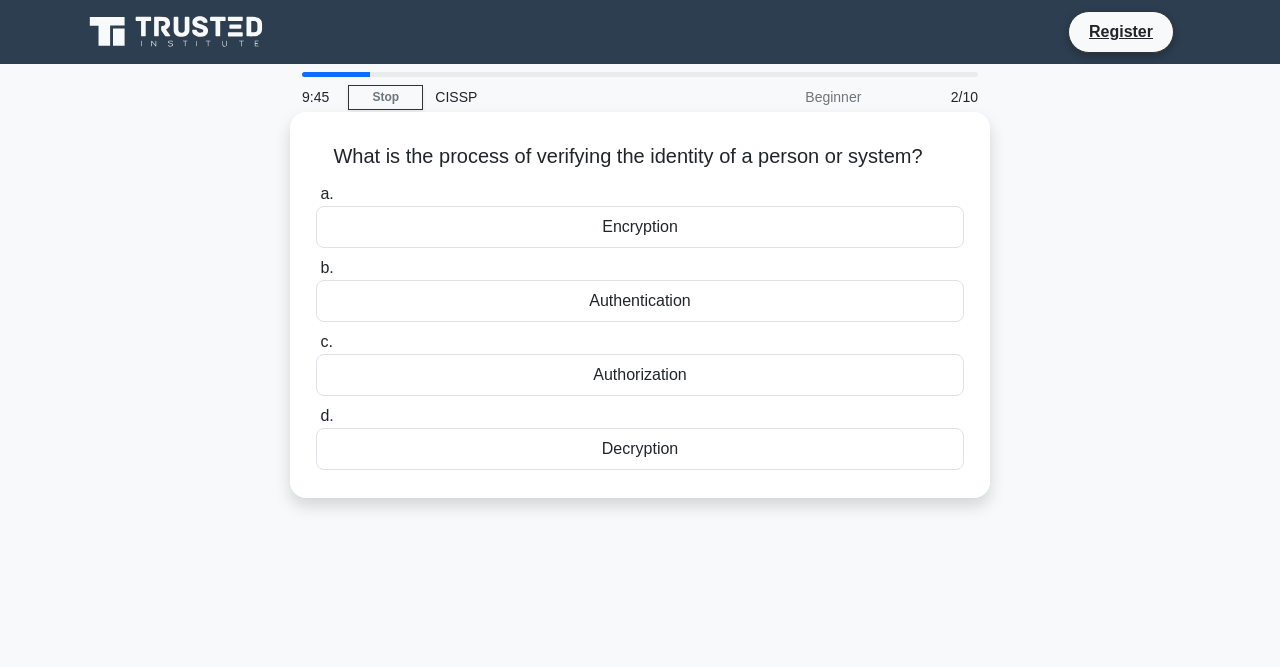click on "Authentication" at bounding box center (640, 301) 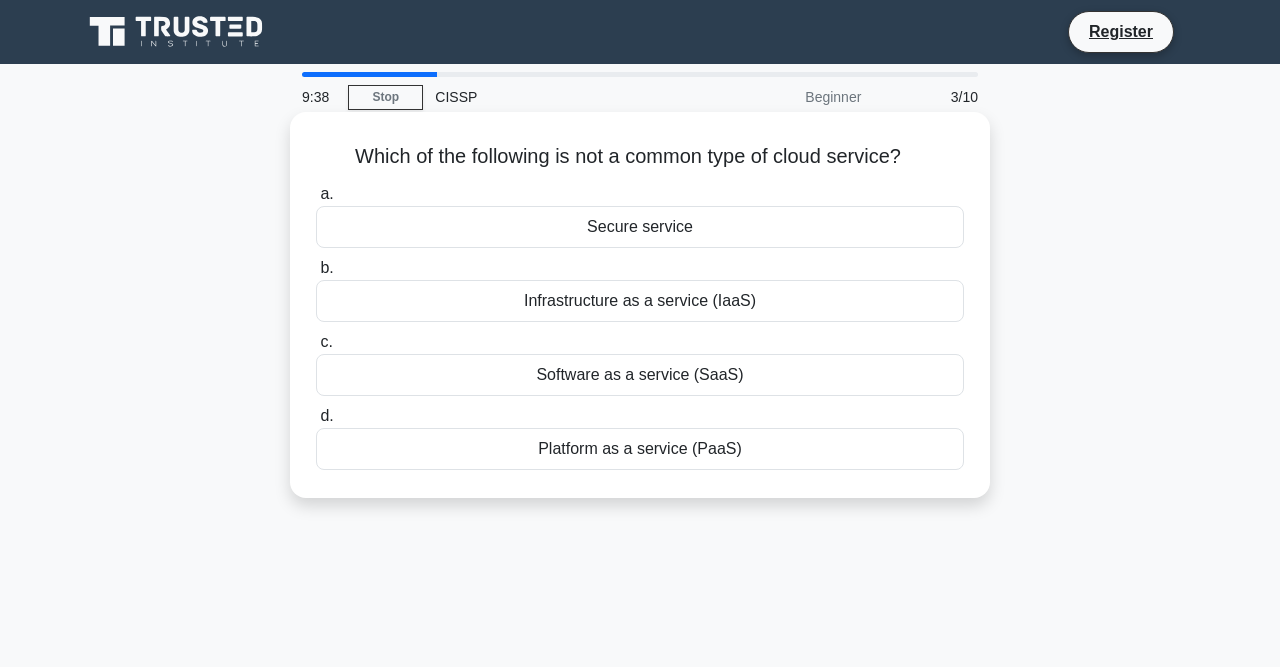 click on "Secure service" at bounding box center (640, 227) 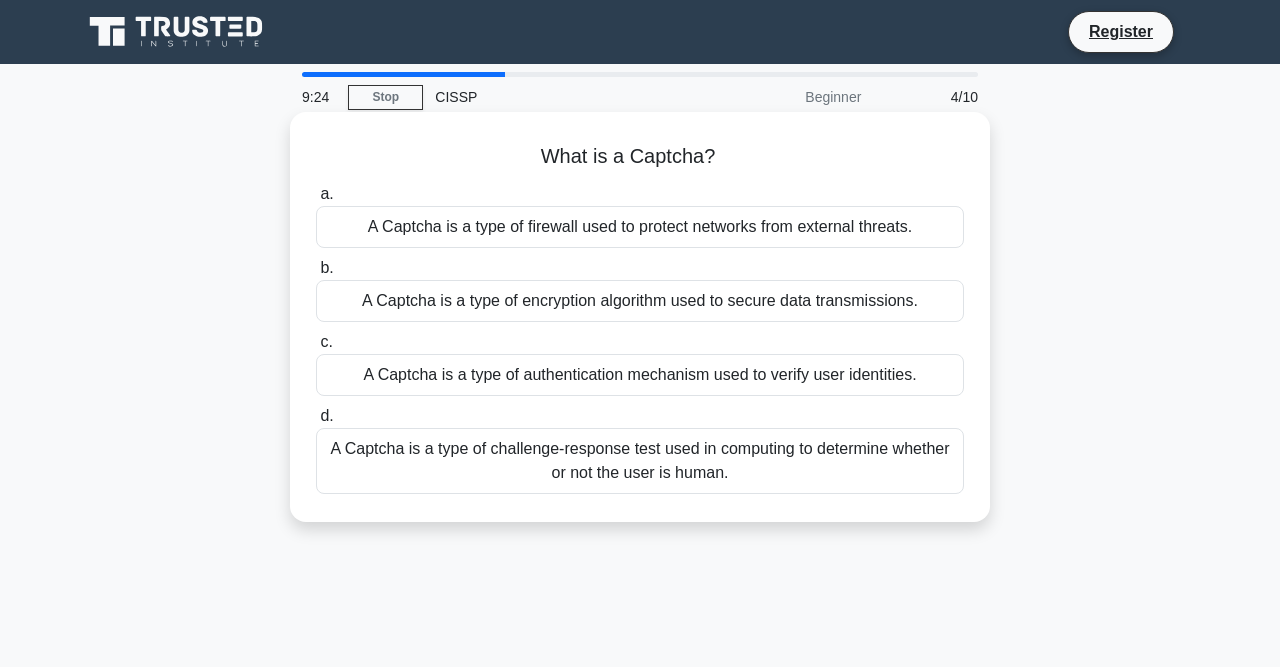 click on "A Captcha is a type of challenge-response test used in computing to determine whether or not the user is human." at bounding box center (640, 461) 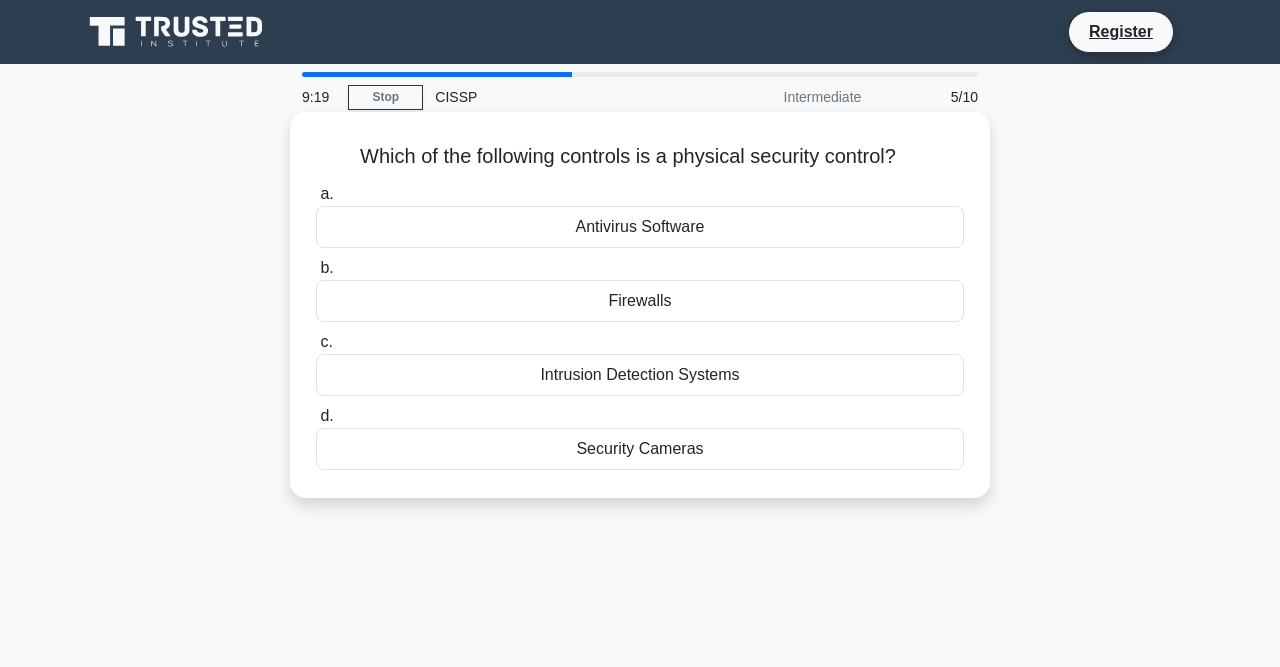 click on "Security Cameras" at bounding box center [640, 449] 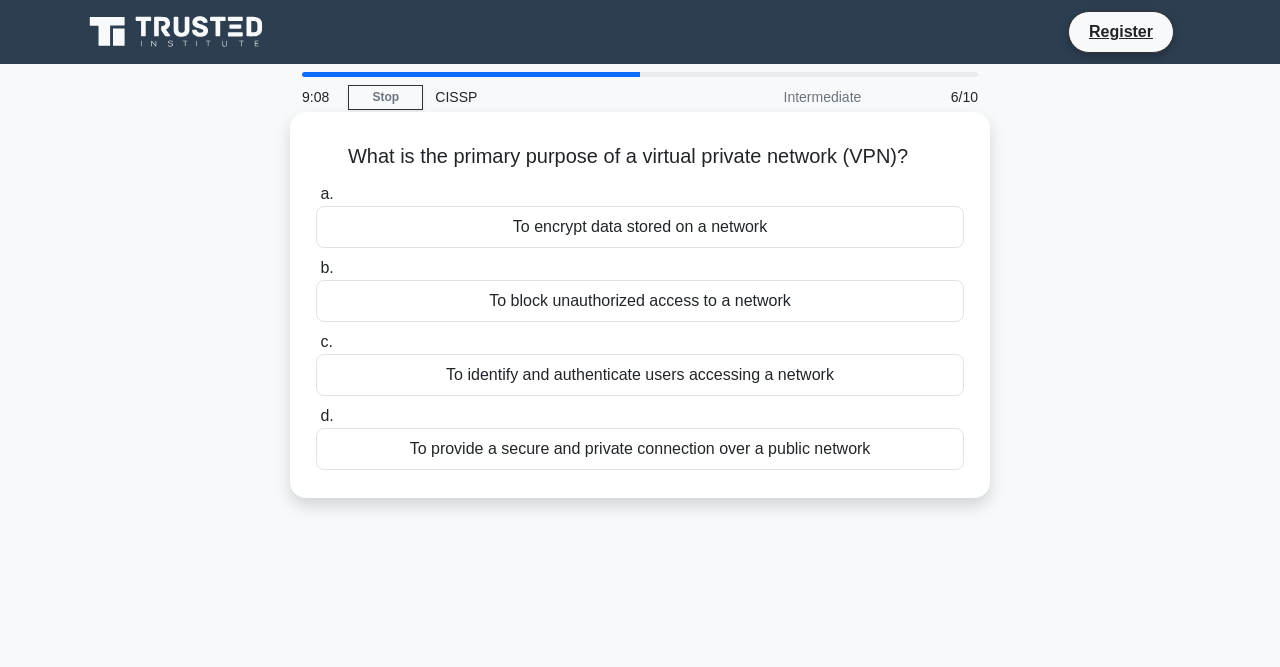 click on "To provide a secure and private connection over a public network" at bounding box center (640, 449) 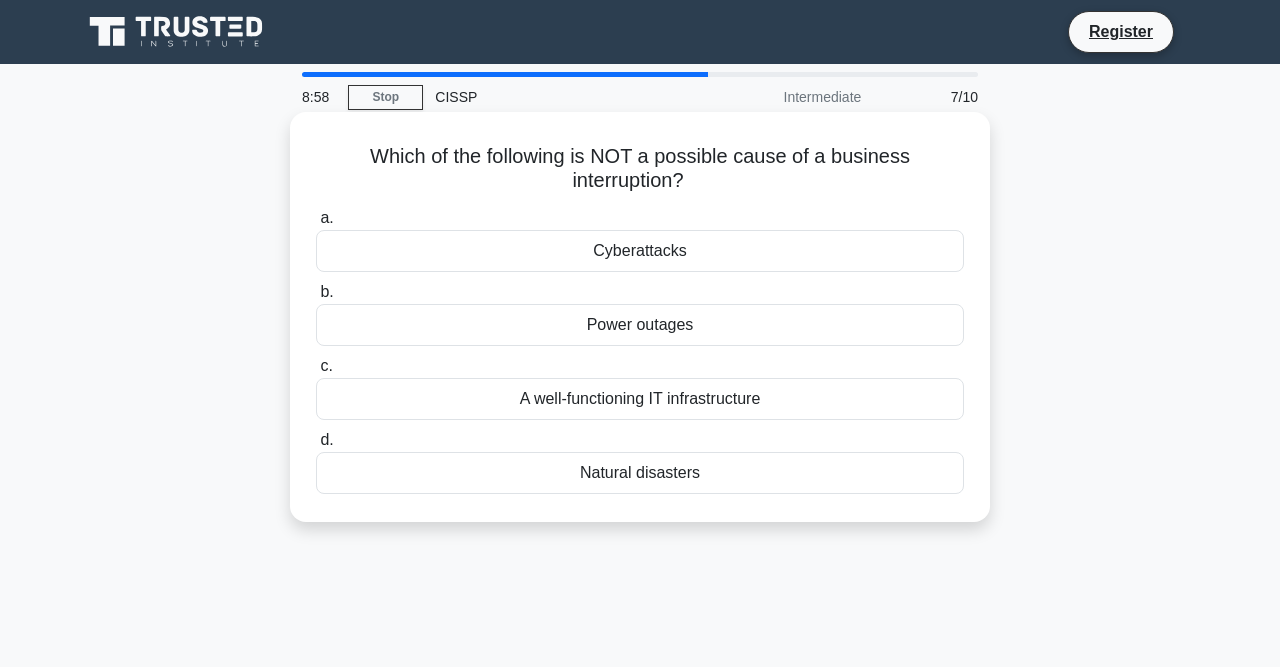 click on "A well-functioning IT infrastructure" at bounding box center [640, 399] 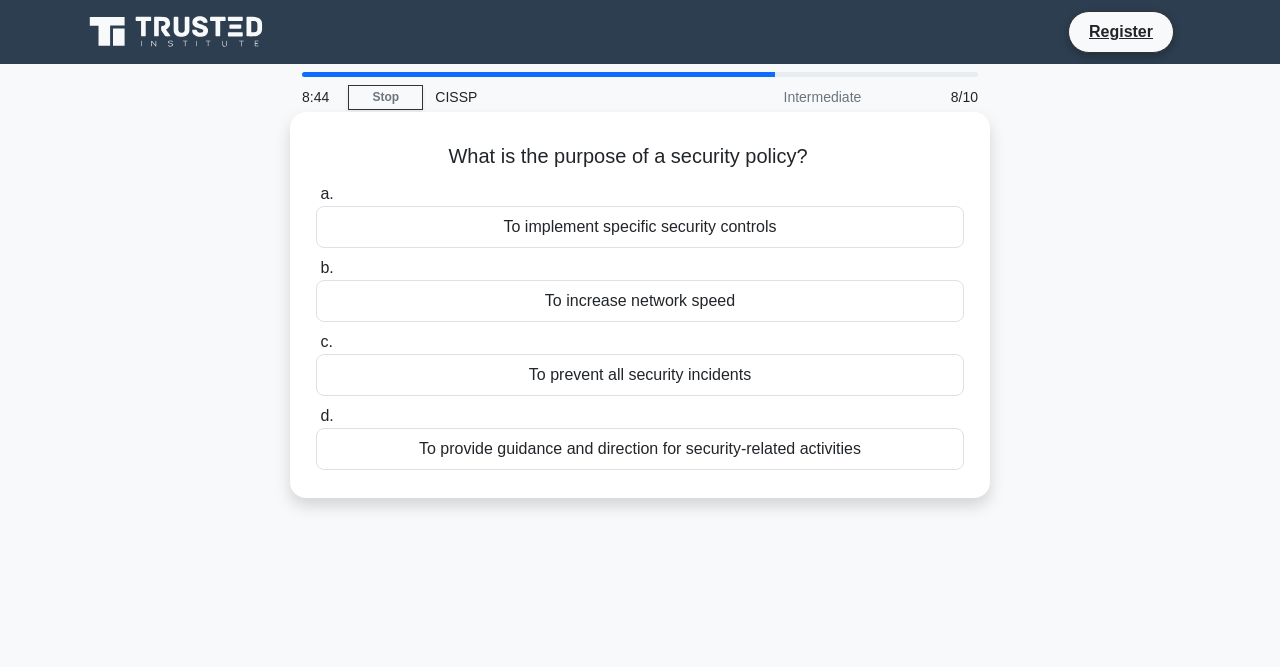 click on "To provide guidance and direction for security-related activities" at bounding box center (640, 449) 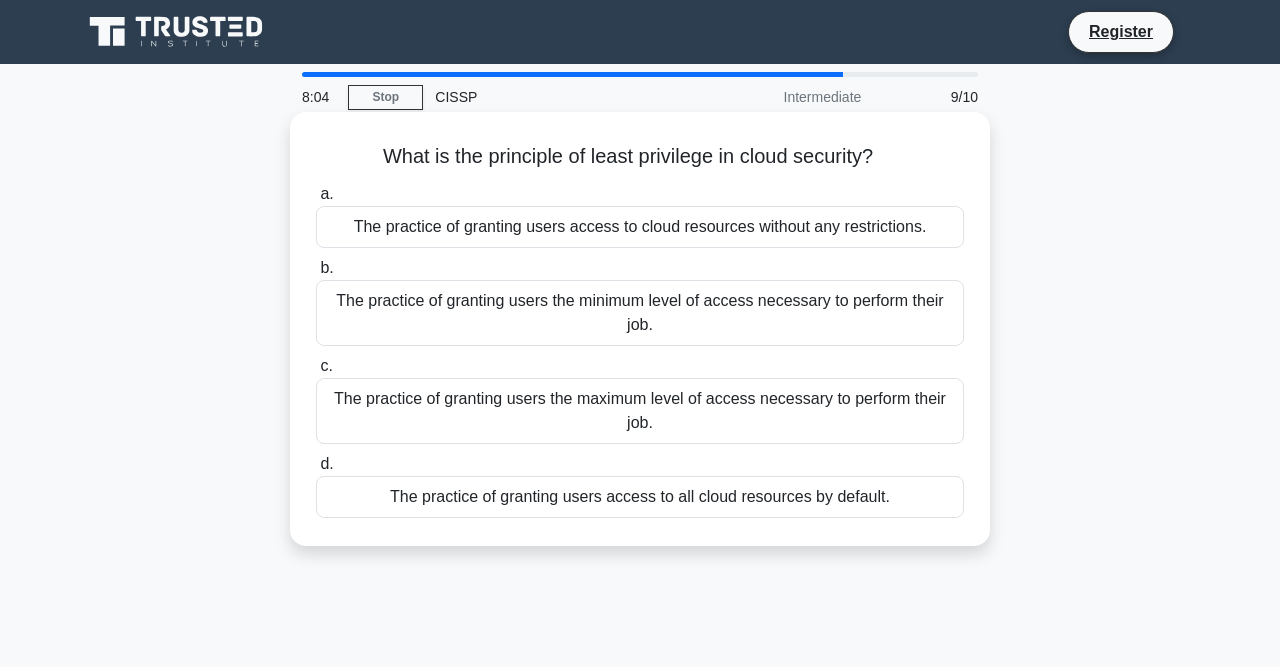 click on "The practice of granting users the minimum level of access necessary to perform their job." at bounding box center (640, 313) 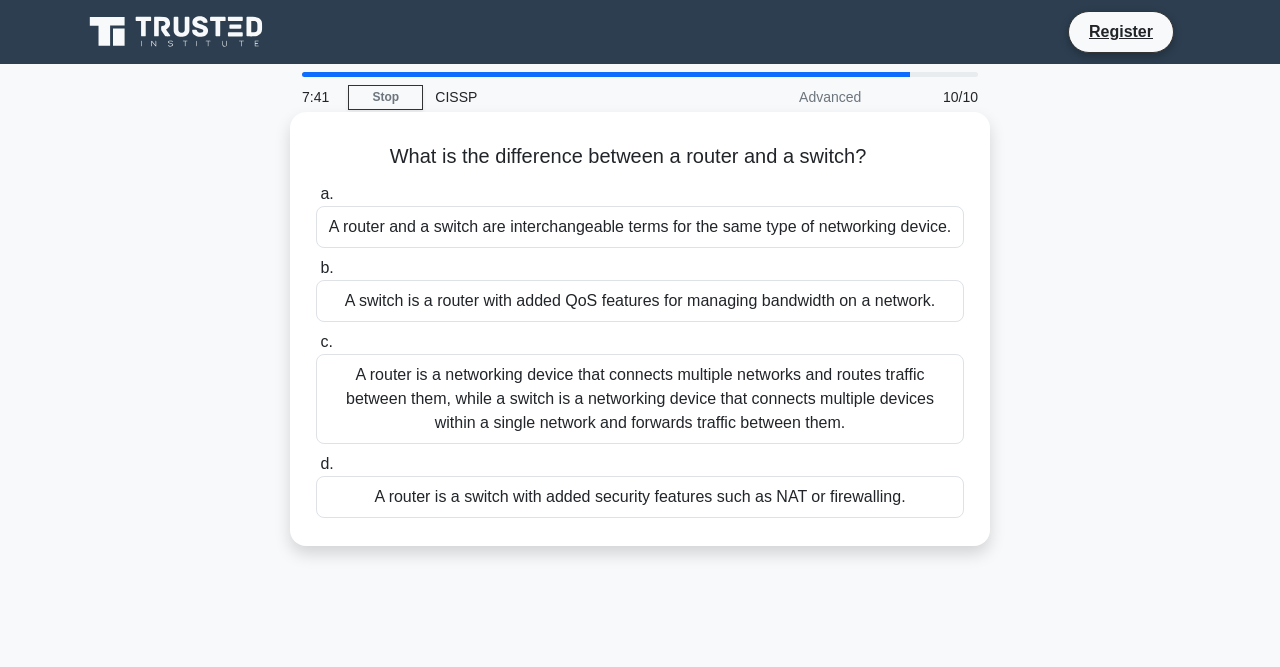 click on "A router is a networking device that connects multiple networks and routes traffic between them, while a switch is a networking device that connects multiple devices within a single network and forwards traffic between them." at bounding box center (640, 399) 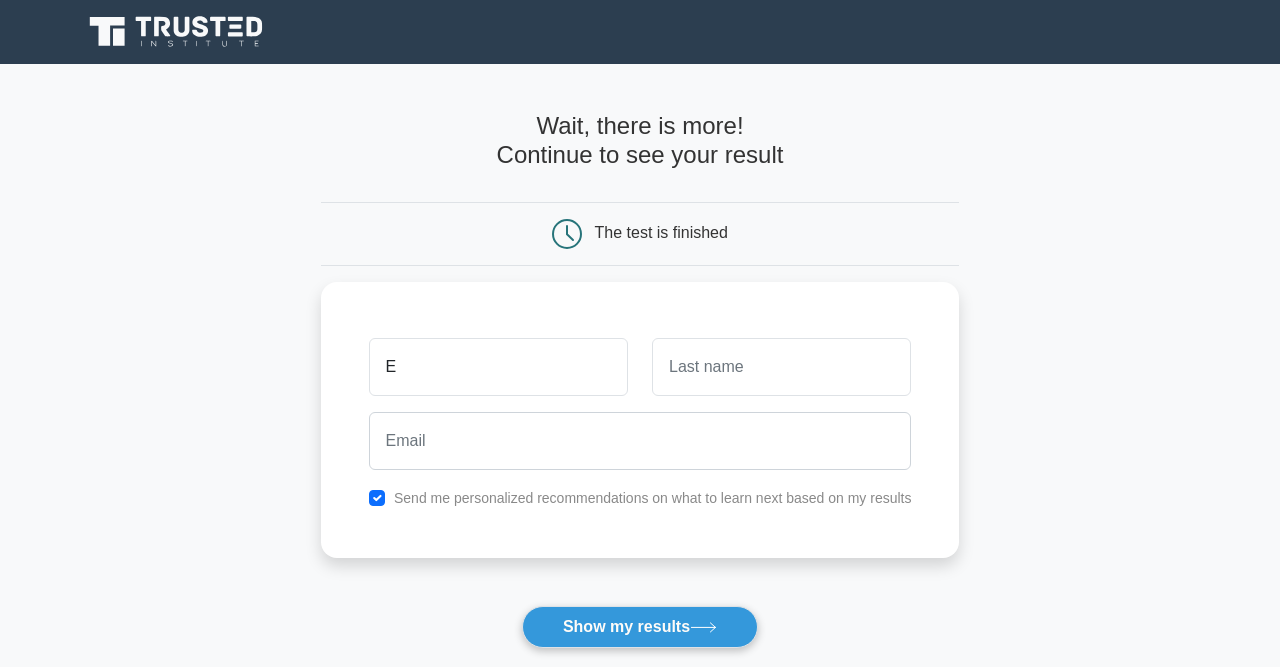 scroll, scrollTop: 0, scrollLeft: 0, axis: both 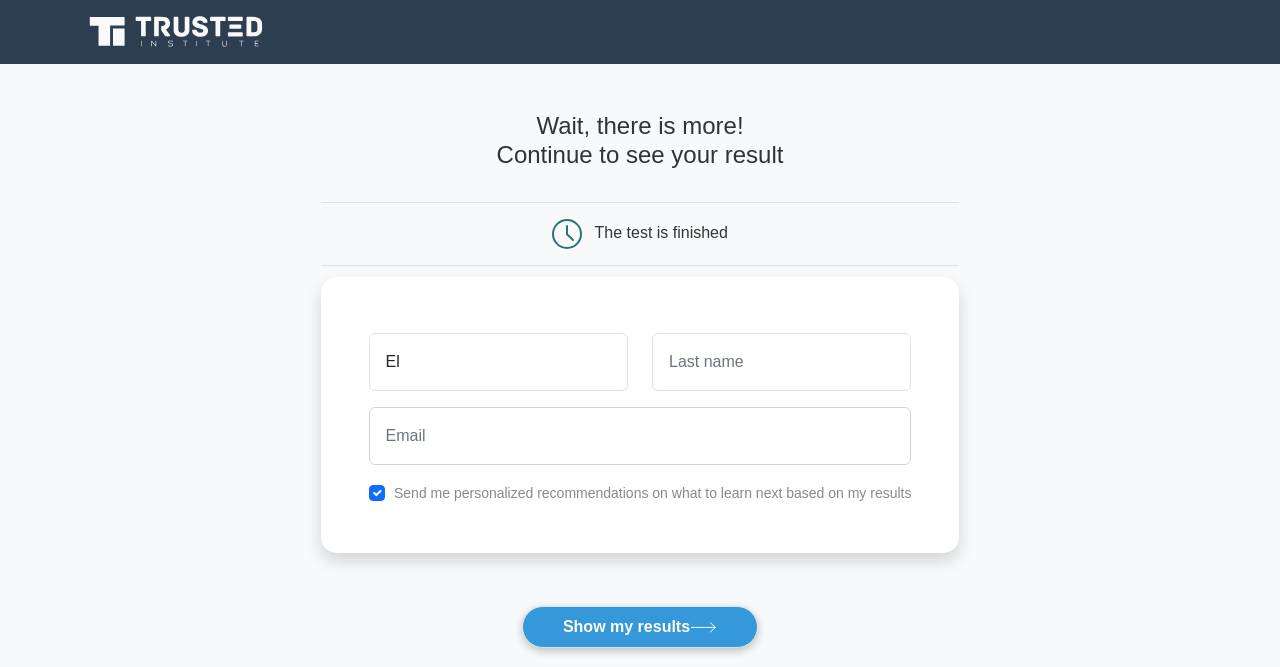 type on "El" 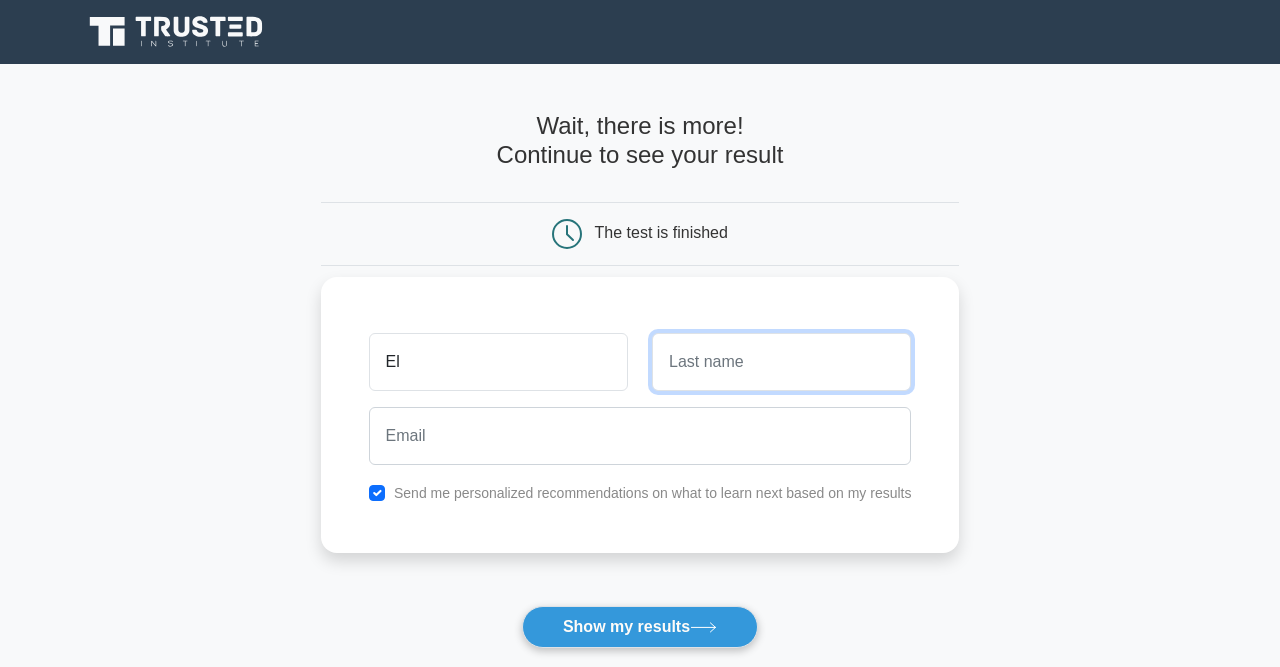 click at bounding box center (781, 362) 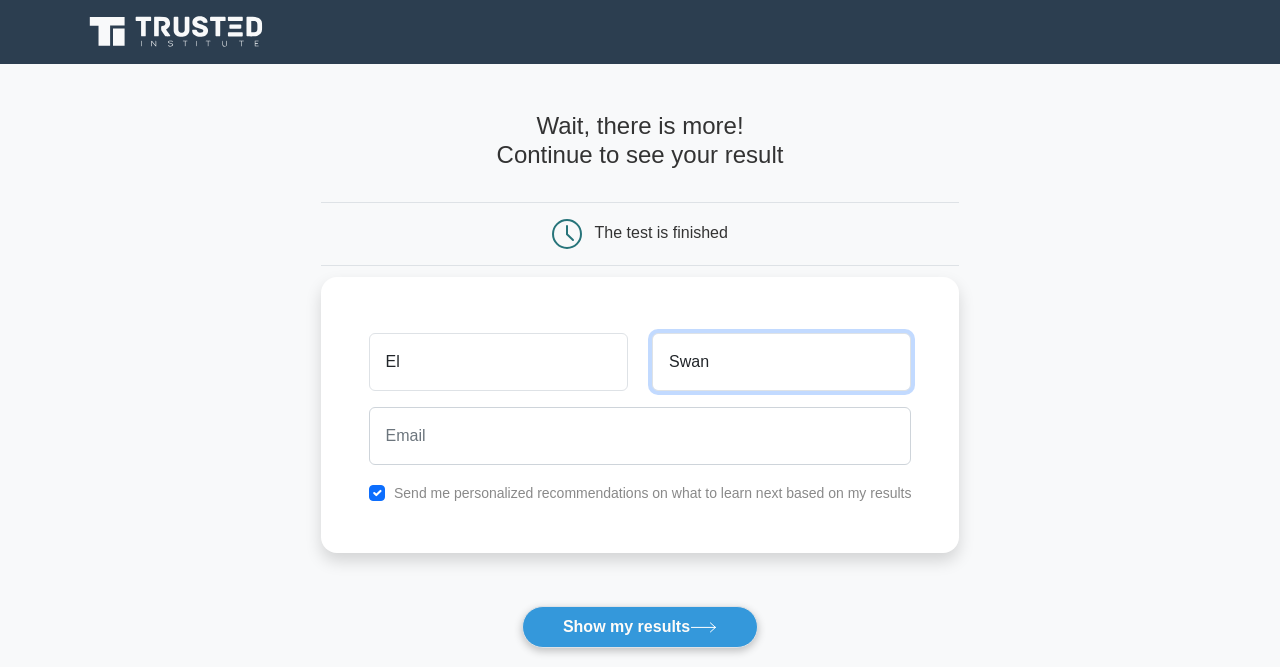 type on "Swan" 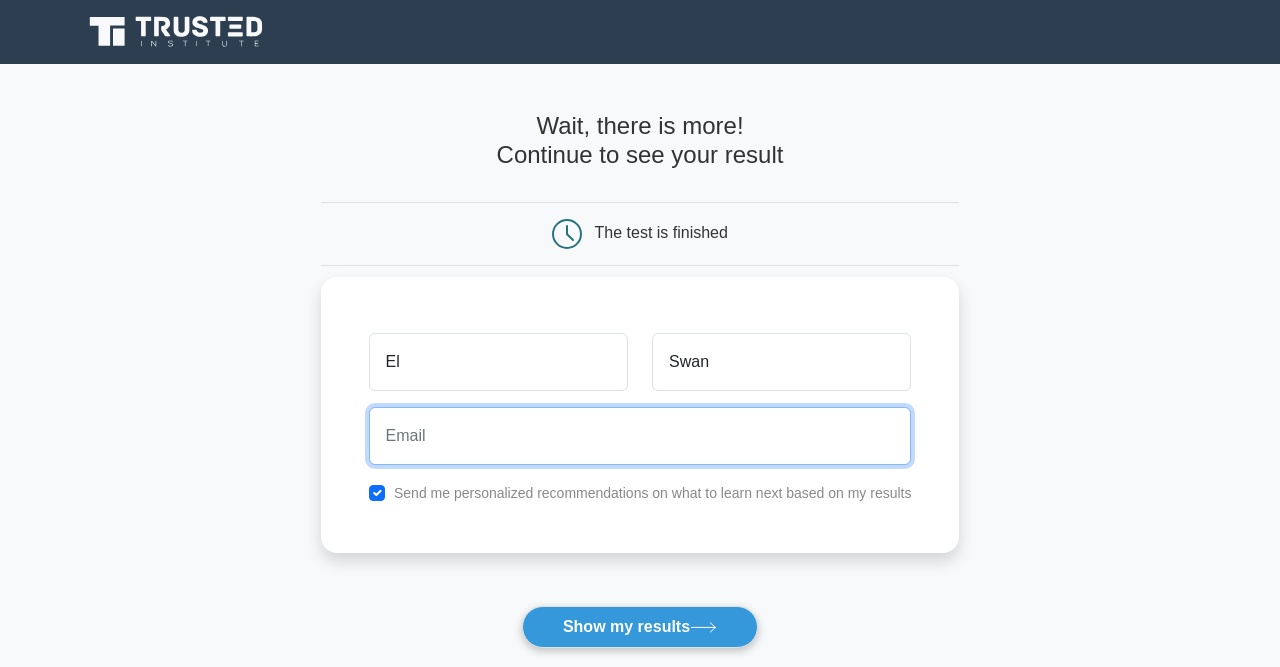 click at bounding box center (640, 436) 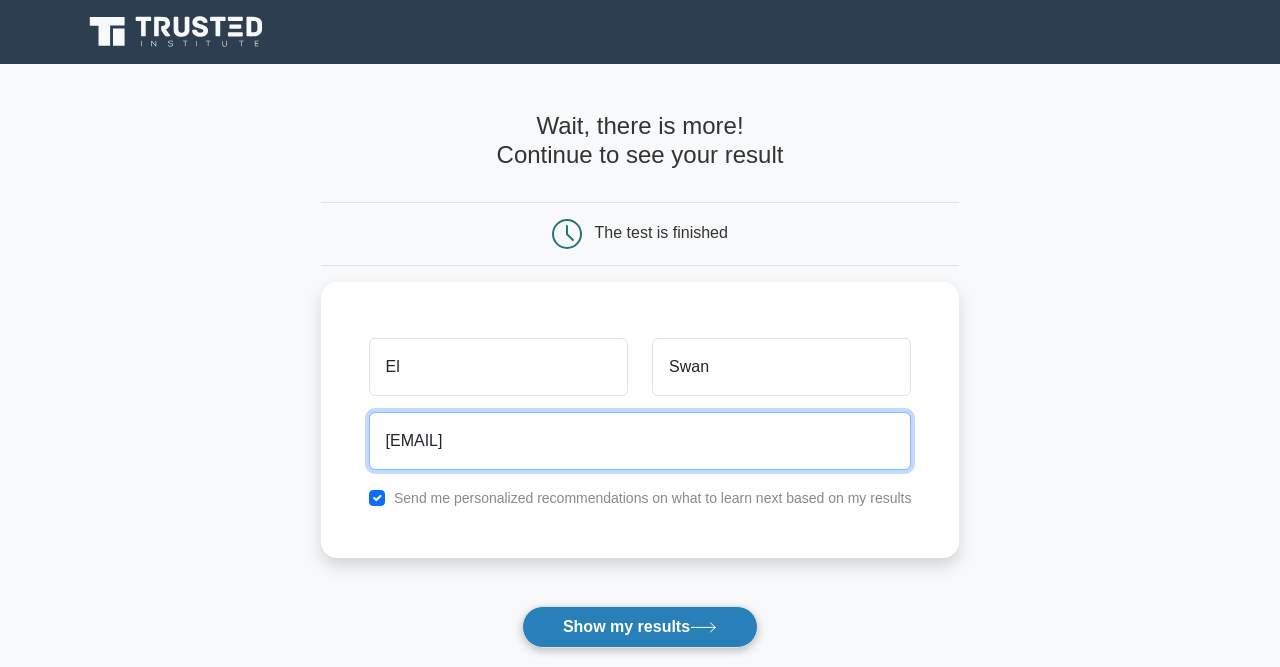 type on "swanelizabeth82@gmail.com" 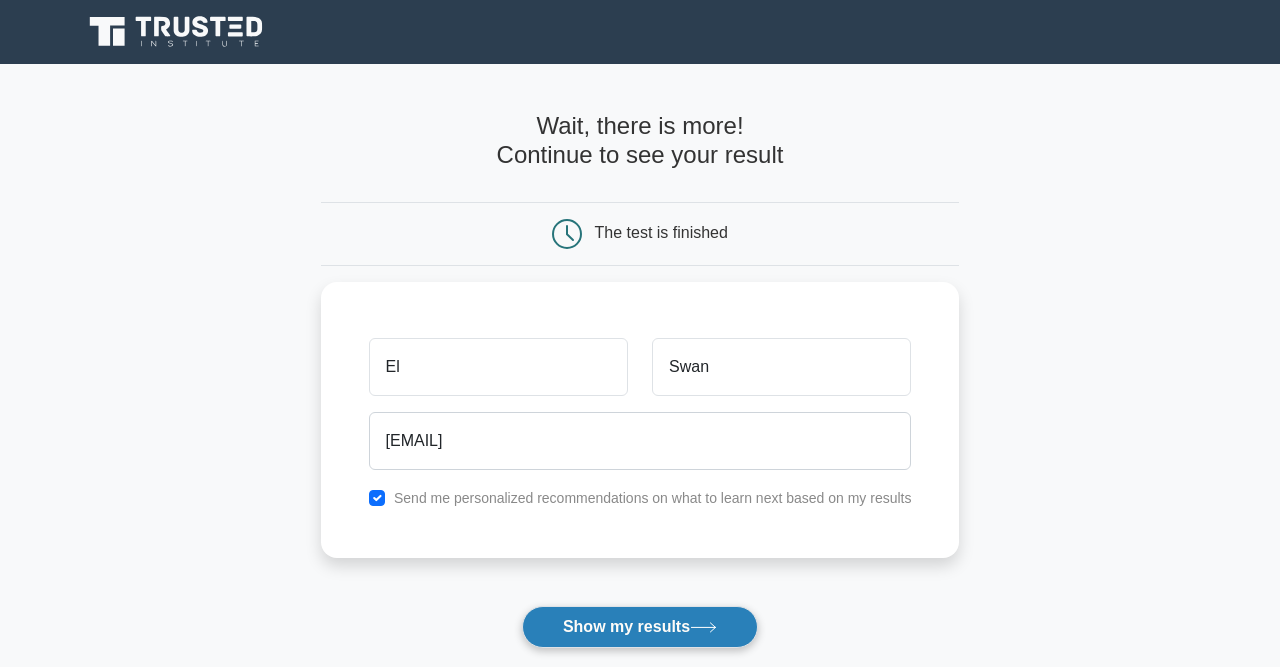 click on "Show my results" at bounding box center (640, 627) 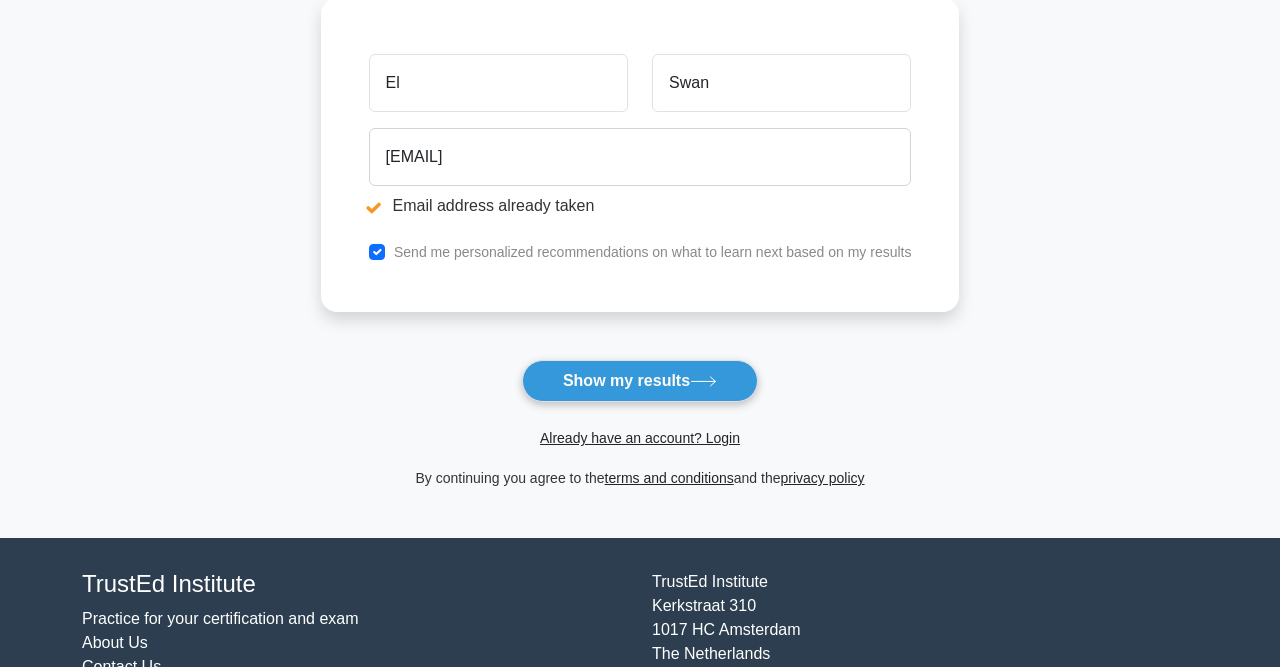 scroll, scrollTop: 360, scrollLeft: 0, axis: vertical 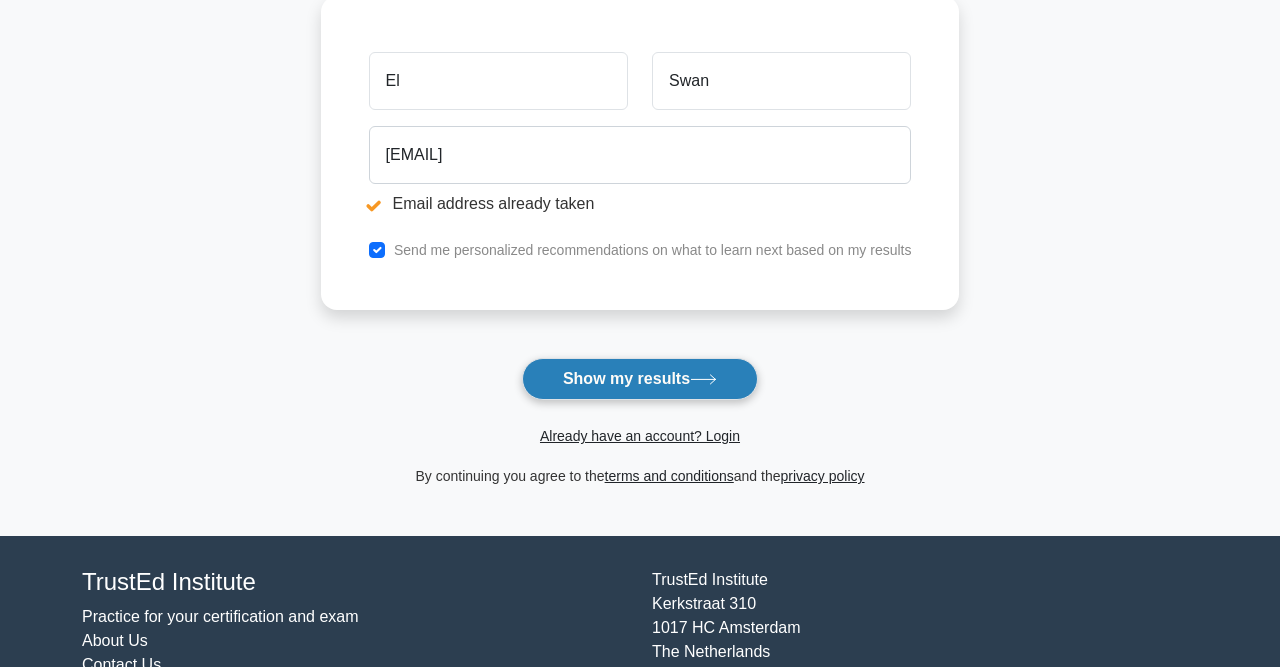 click on "Show my results" at bounding box center [640, 379] 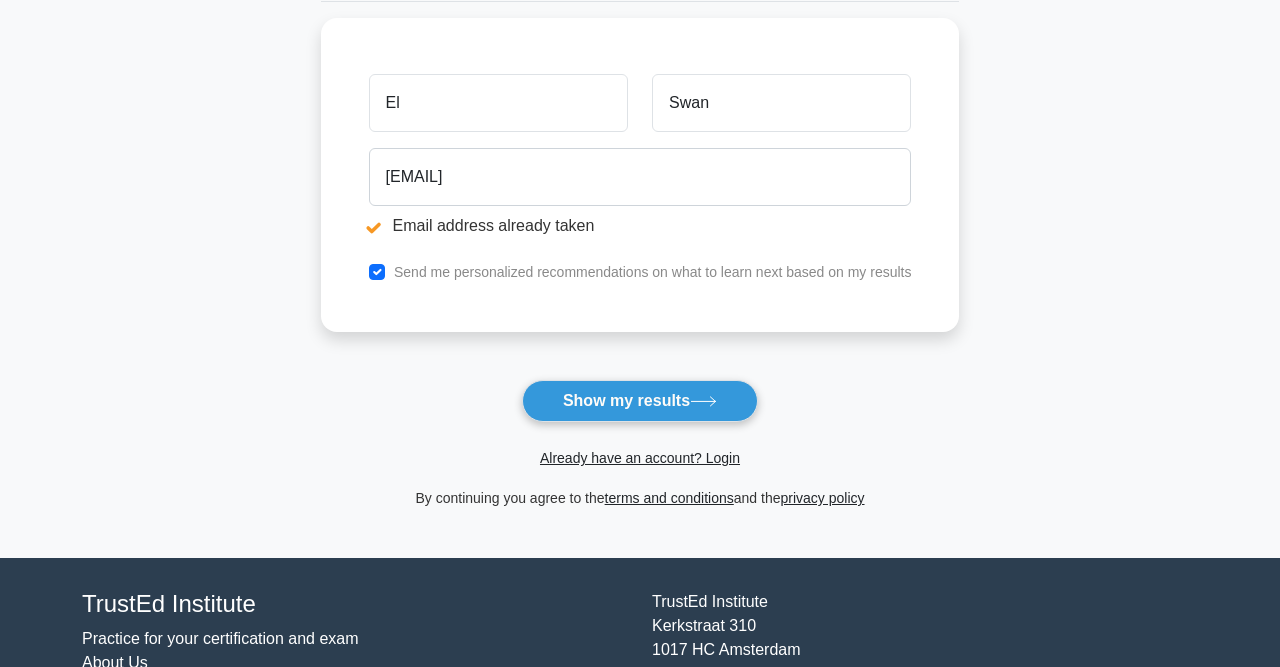 scroll, scrollTop: 347, scrollLeft: 0, axis: vertical 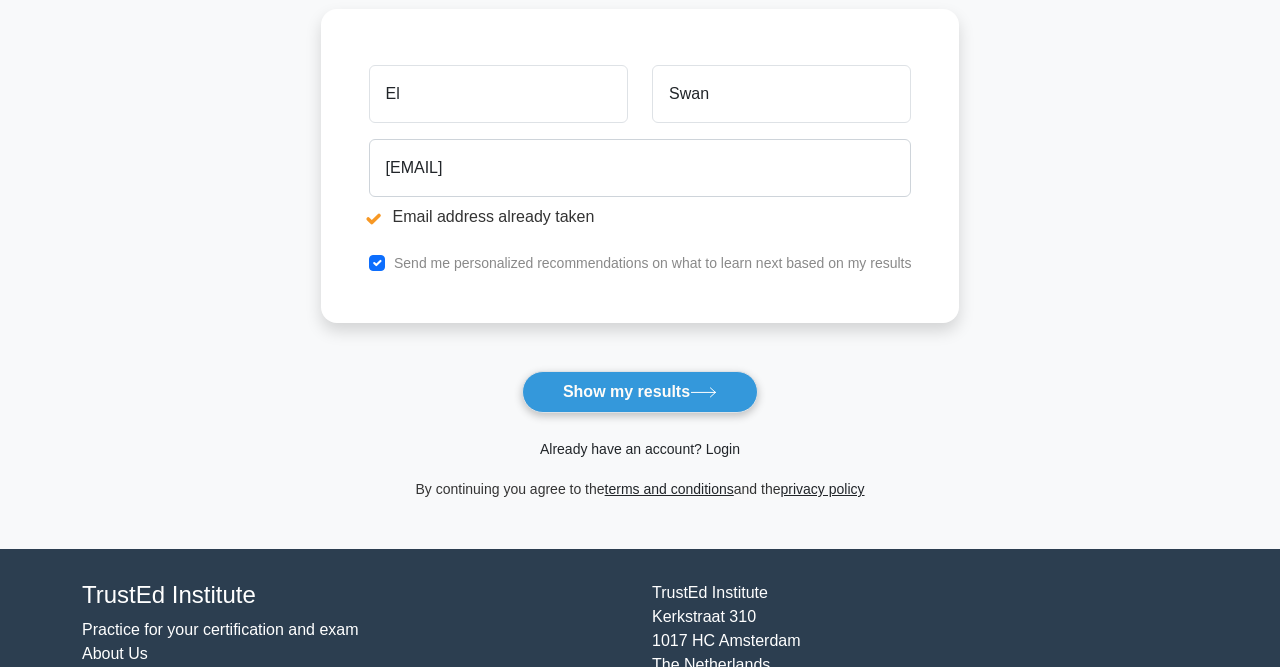 click on "Already have an account? Login" at bounding box center [640, 449] 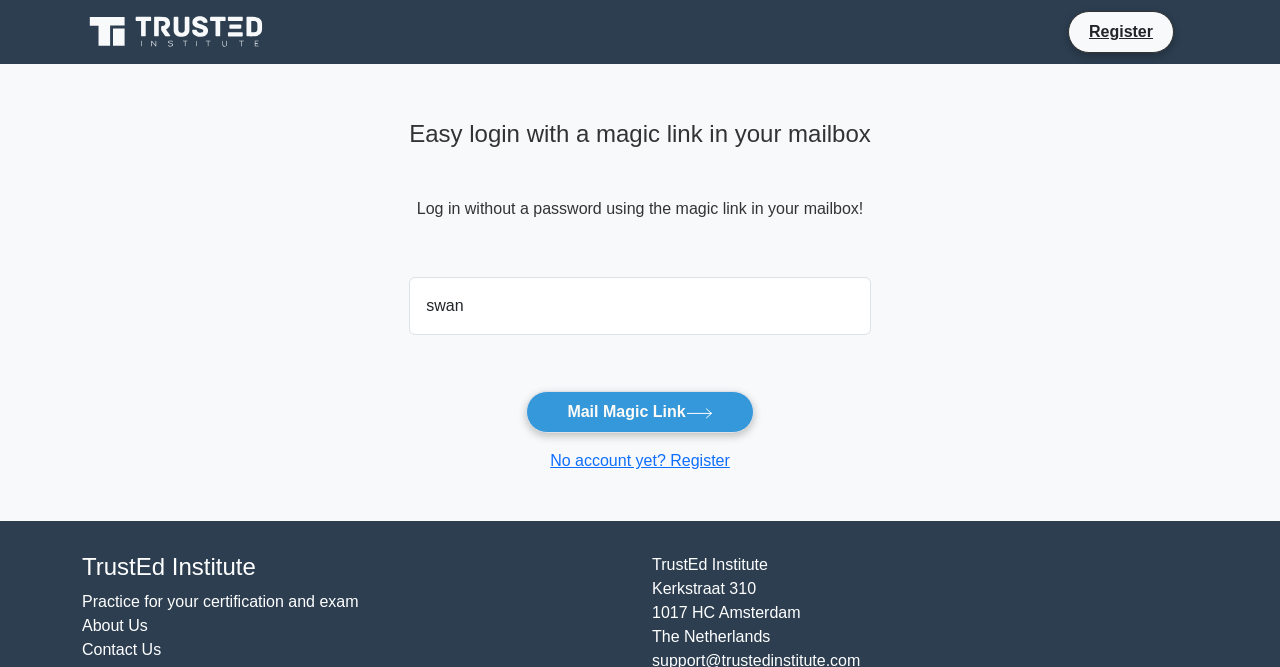 scroll, scrollTop: 0, scrollLeft: 0, axis: both 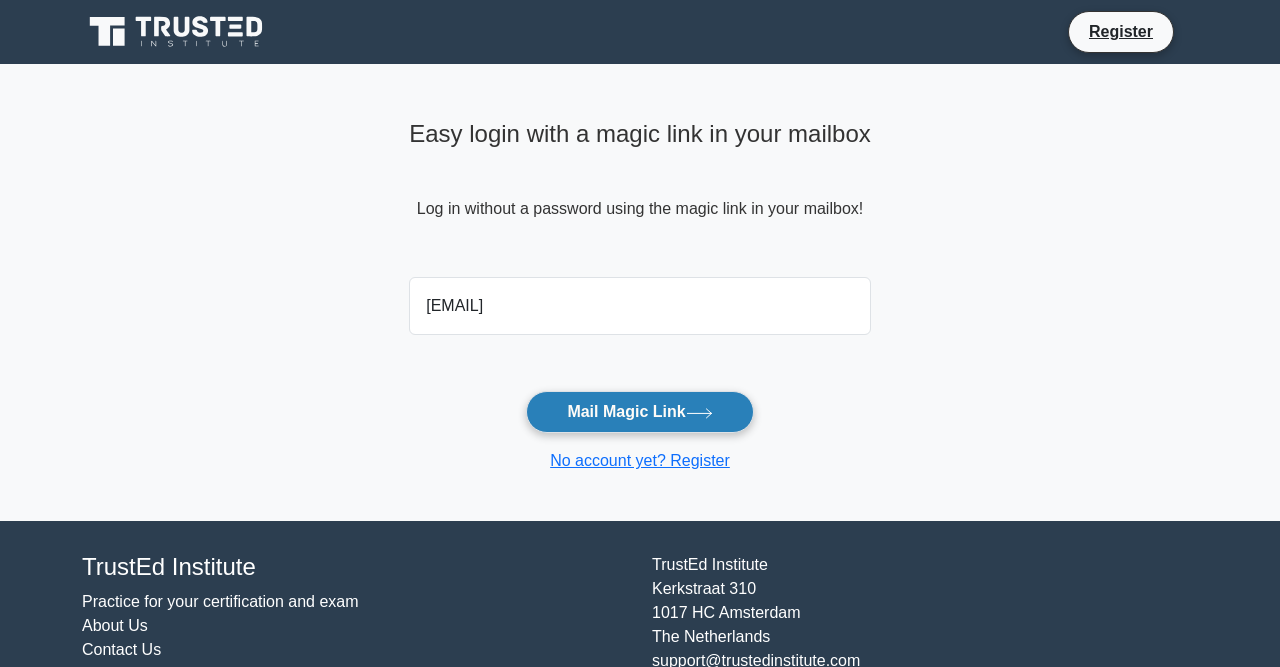 type on "[EMAIL]" 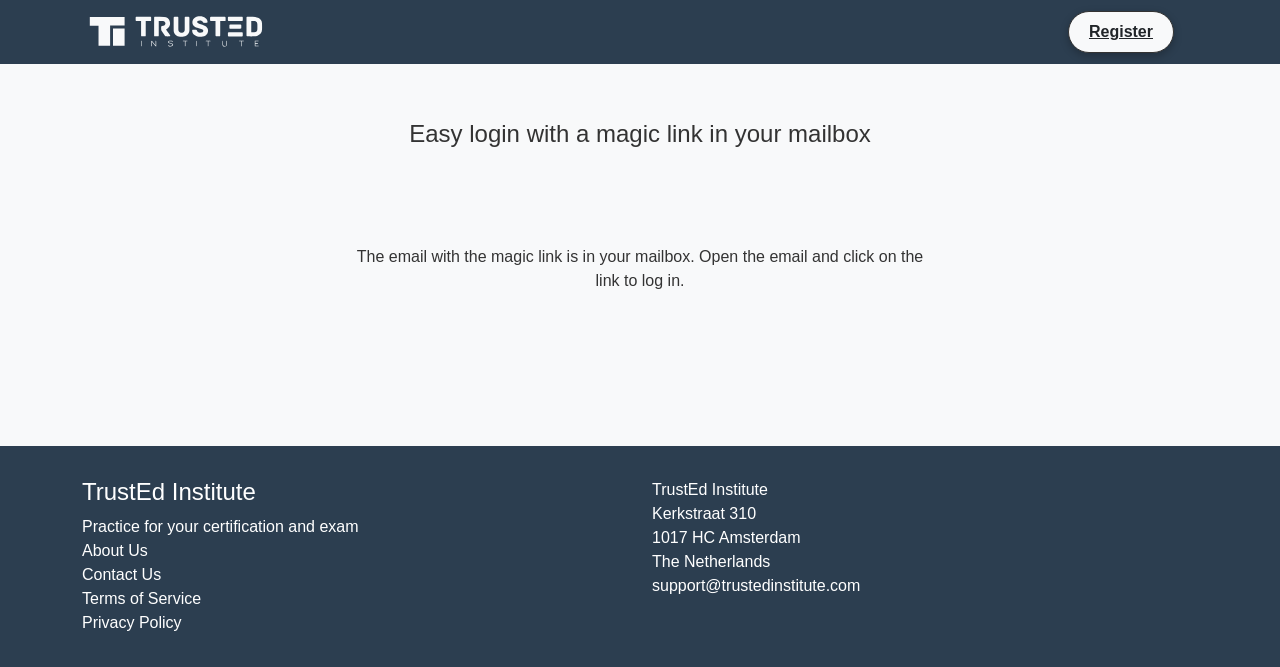 scroll, scrollTop: 0, scrollLeft: 0, axis: both 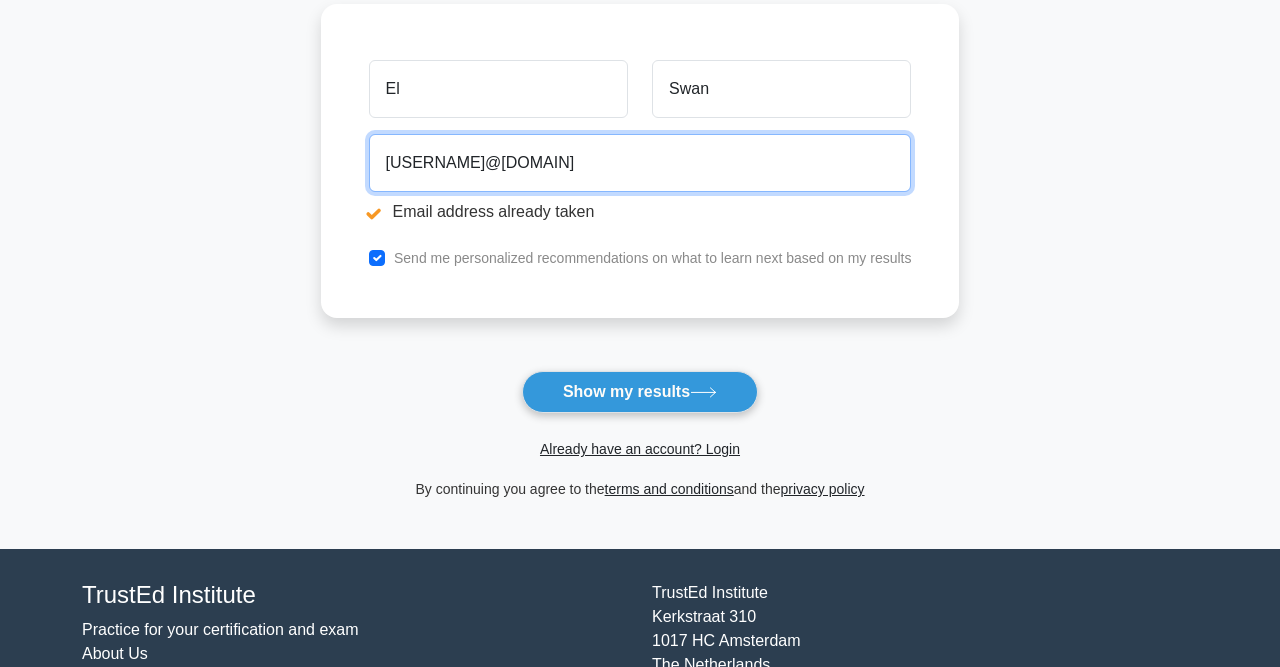 click on "[USERNAME]@[DOMAIN]" at bounding box center [640, 163] 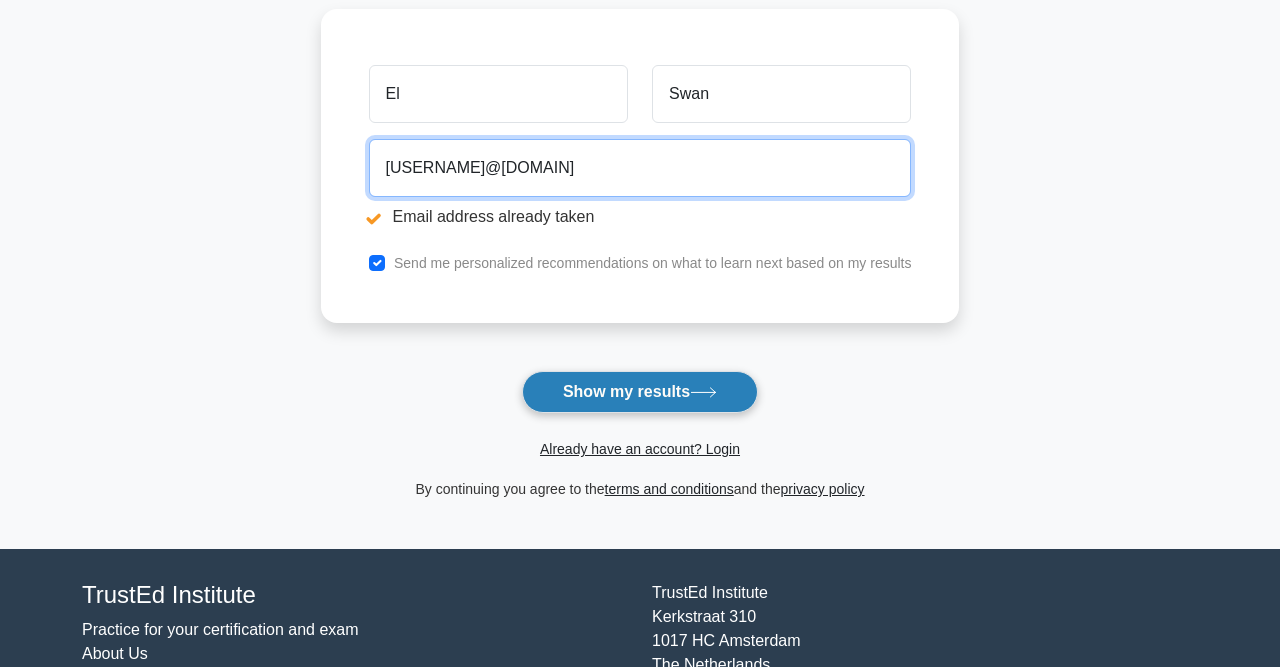 type on "aditi.s.lonkar@gmail.com" 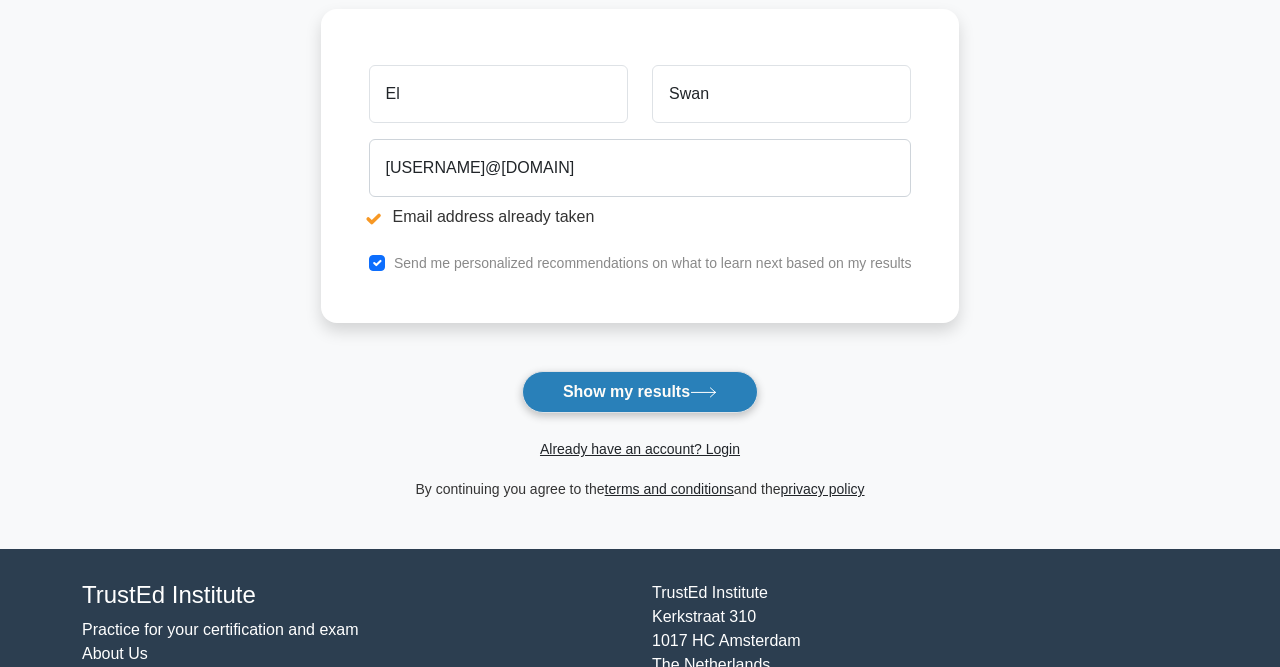 click on "Show my results" at bounding box center (640, 392) 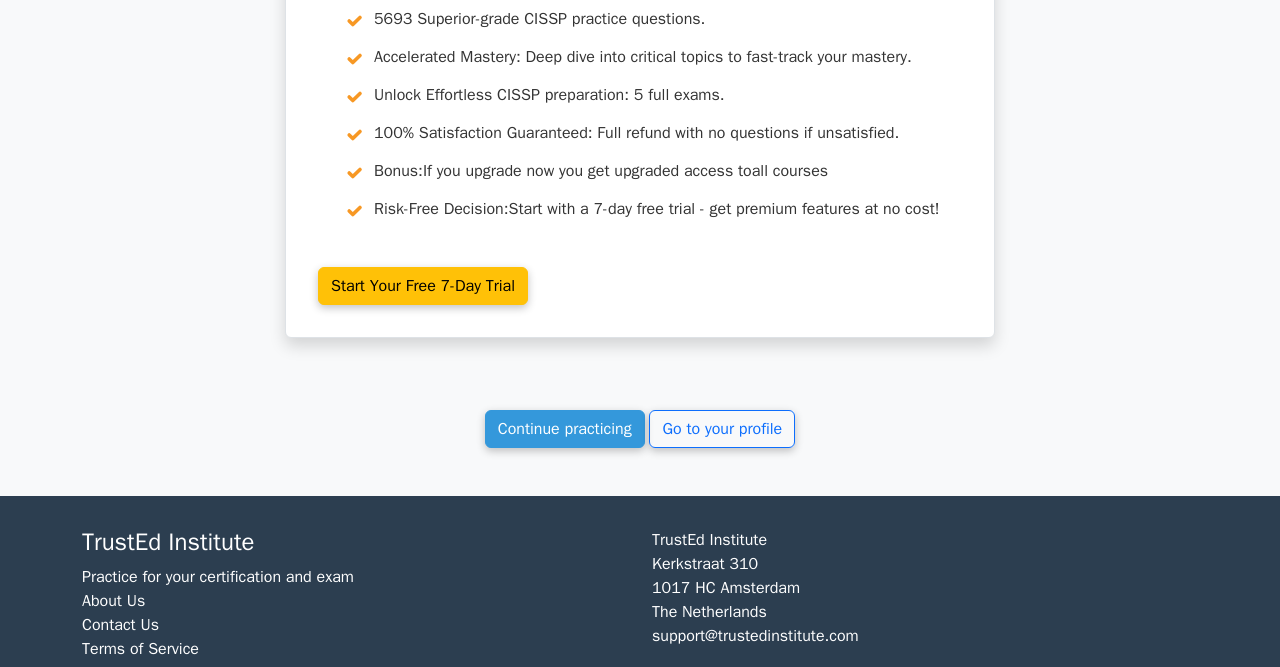 scroll, scrollTop: 2928, scrollLeft: 0, axis: vertical 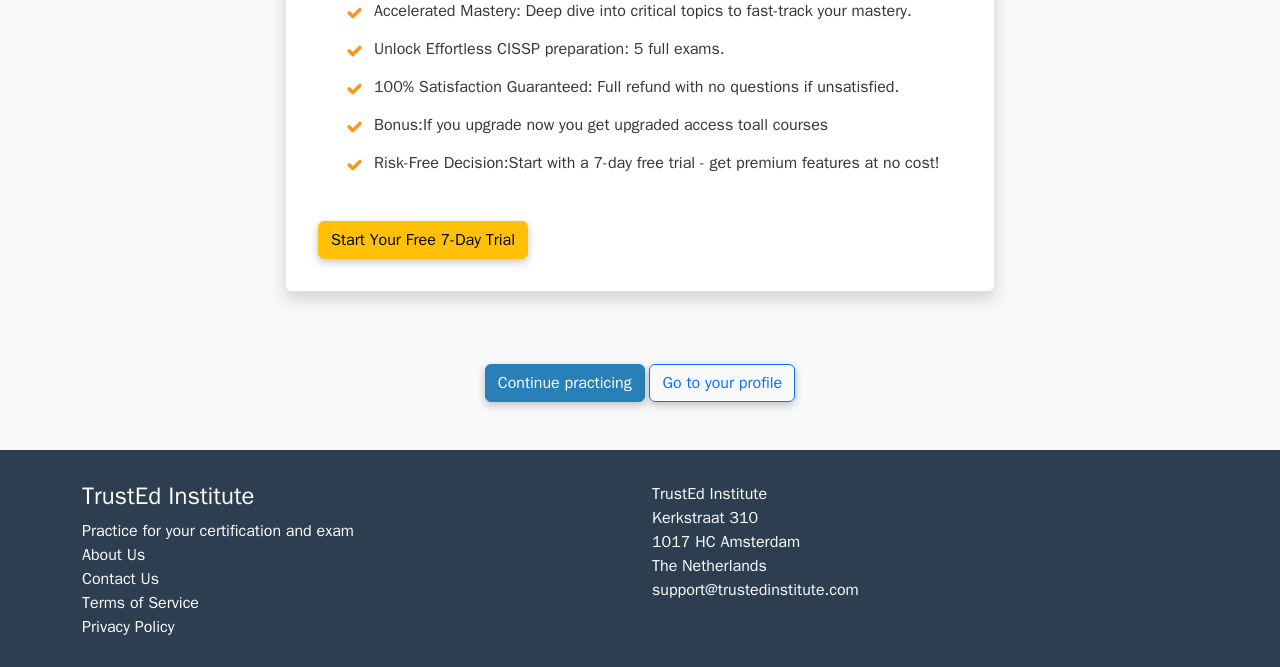 click on "Continue practicing" at bounding box center [565, 383] 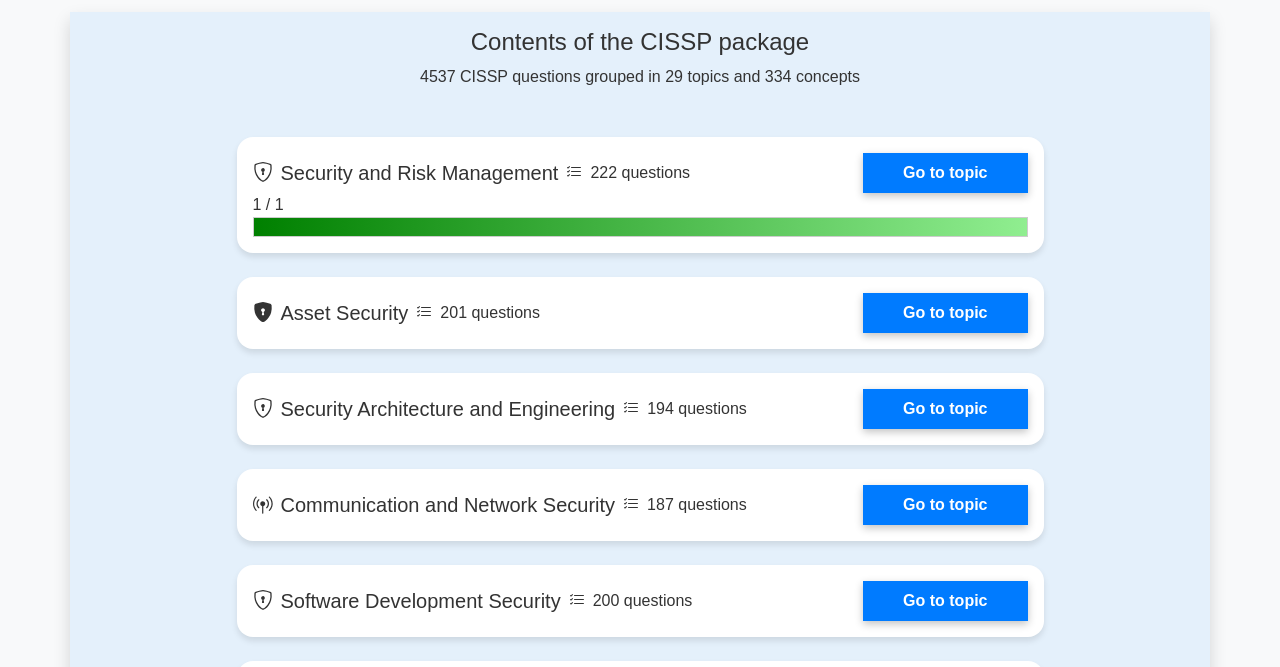 scroll, scrollTop: 1256, scrollLeft: 0, axis: vertical 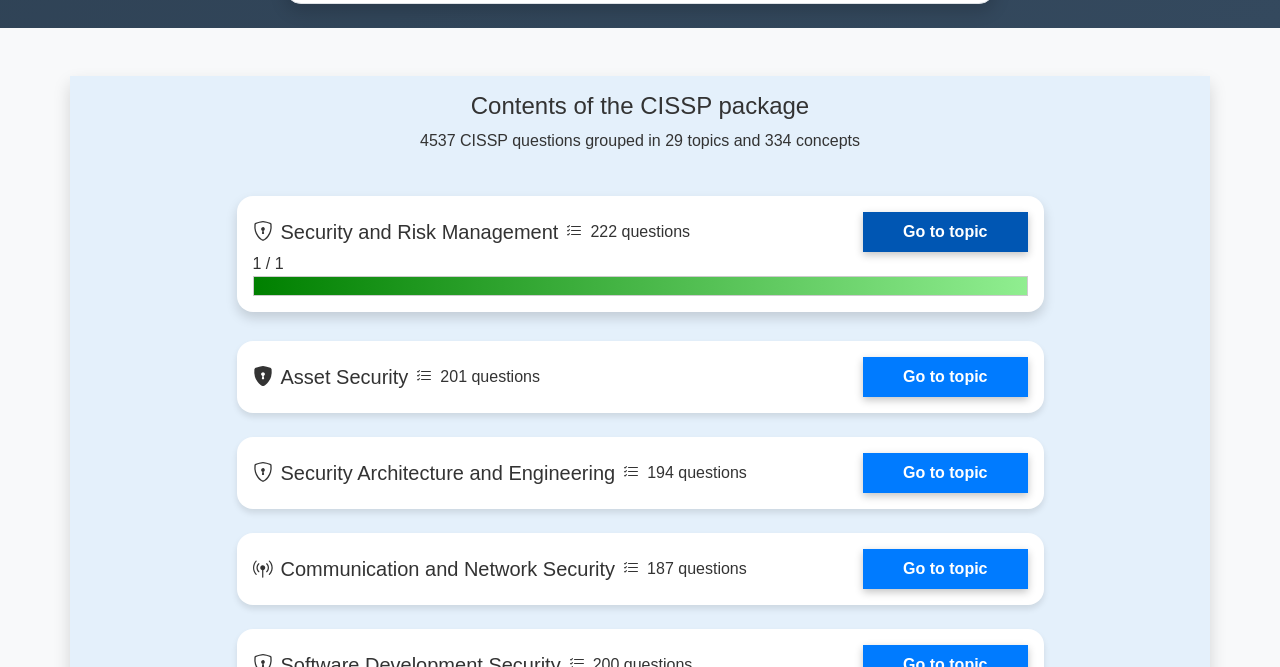 click on "Go to topic" at bounding box center (945, 232) 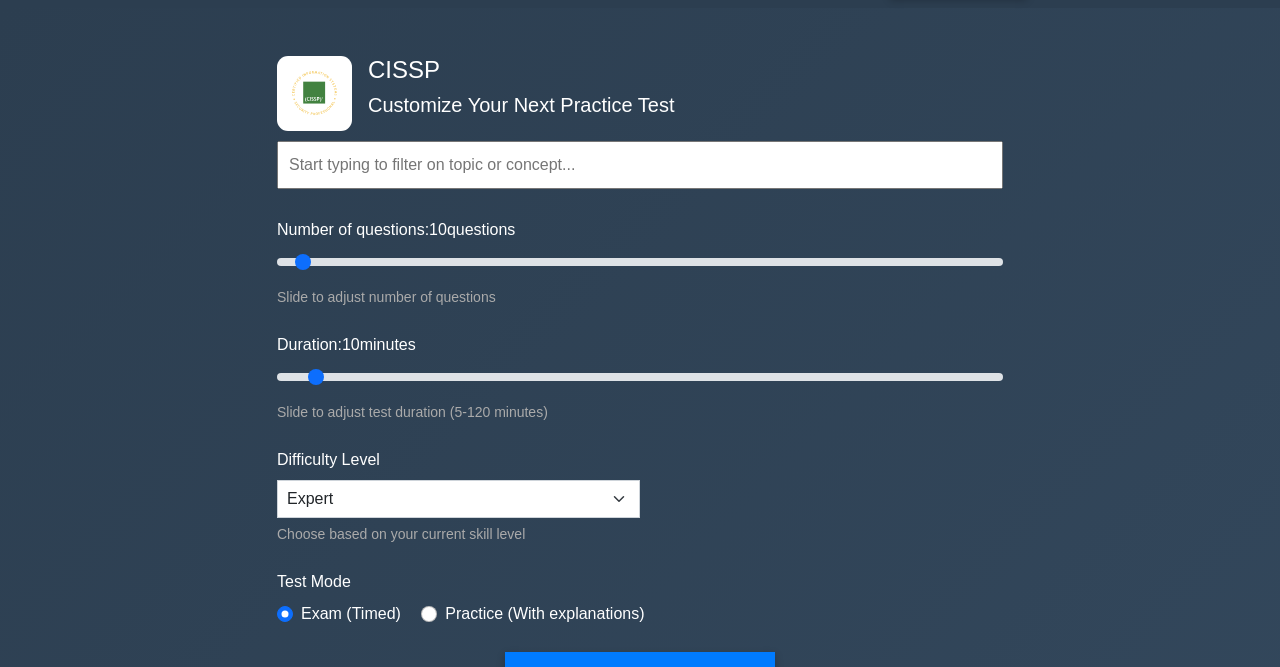 scroll, scrollTop: 0, scrollLeft: 0, axis: both 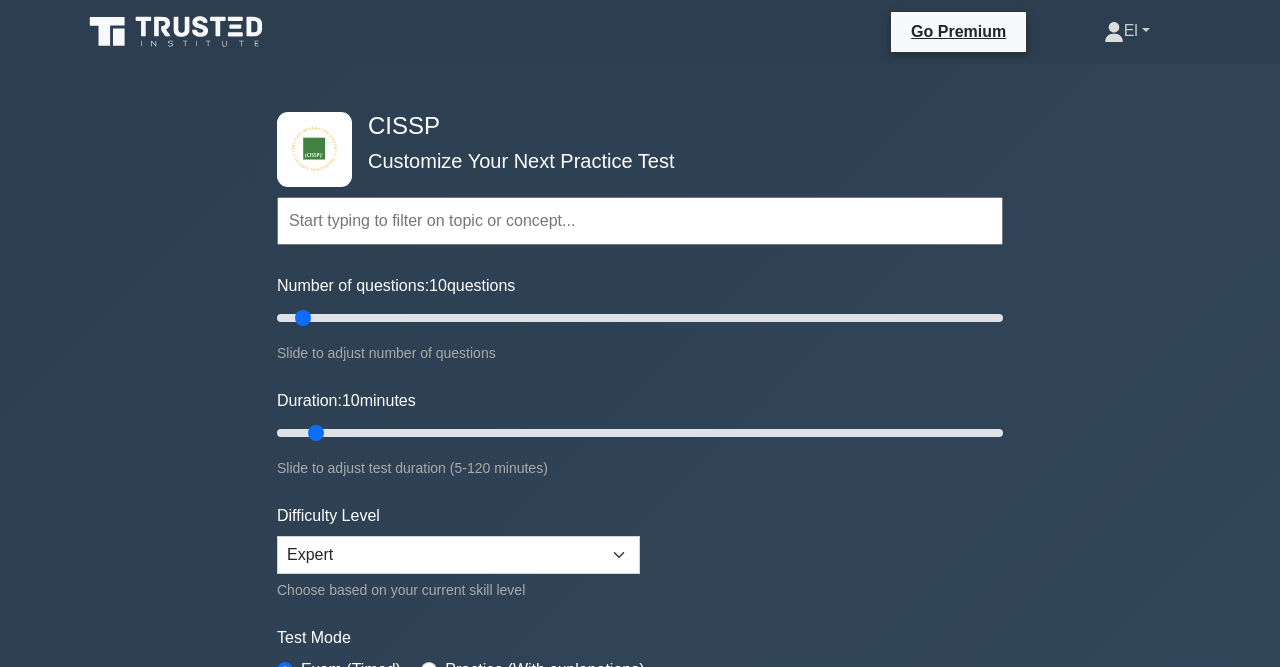 click on "El" at bounding box center (1127, 31) 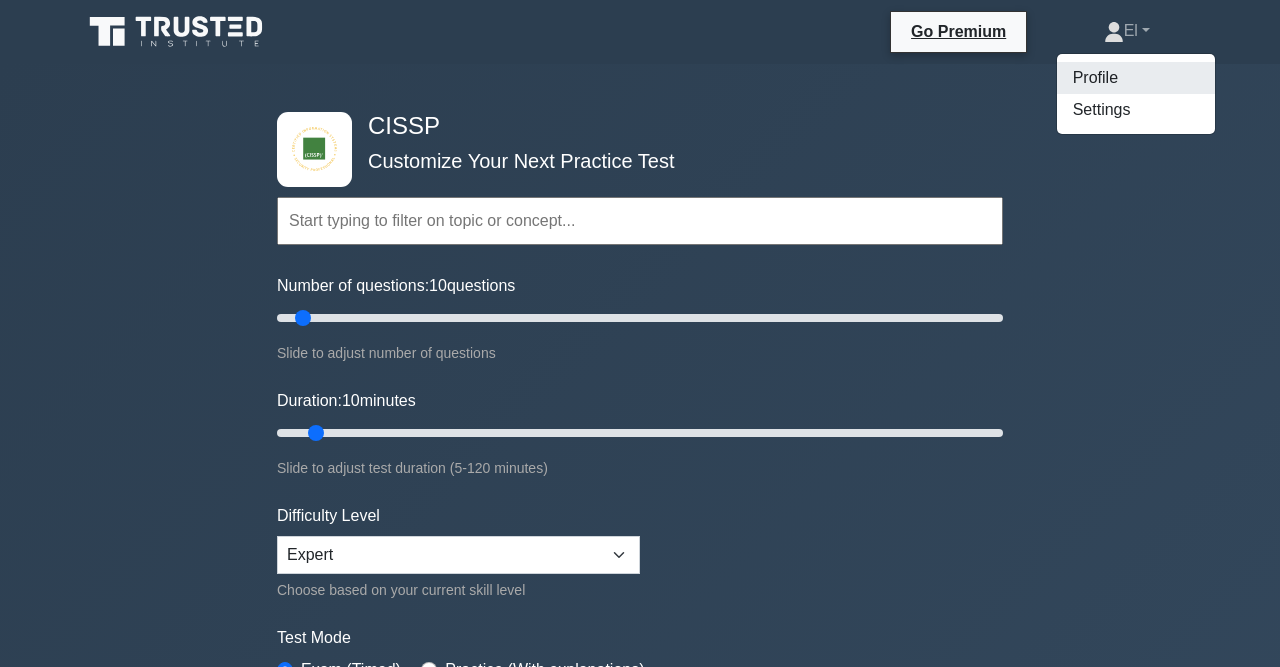 click on "Profile" at bounding box center [1136, 78] 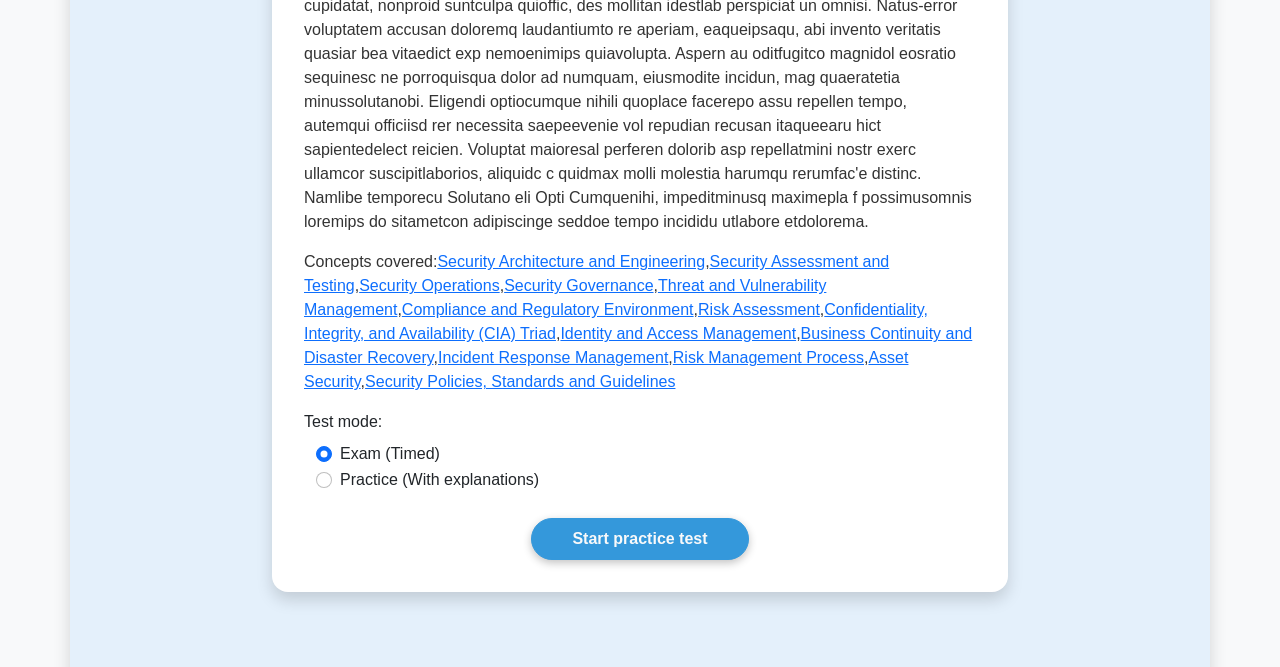scroll, scrollTop: 894, scrollLeft: 0, axis: vertical 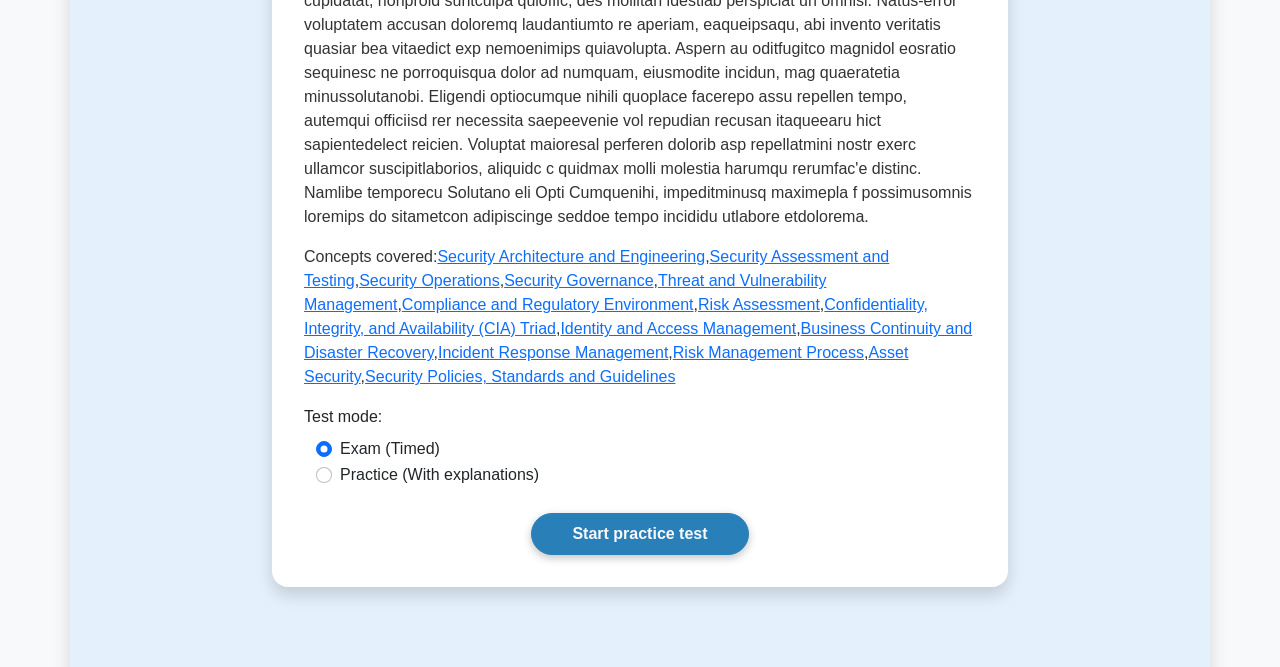 click on "Start practice test" at bounding box center (639, 534) 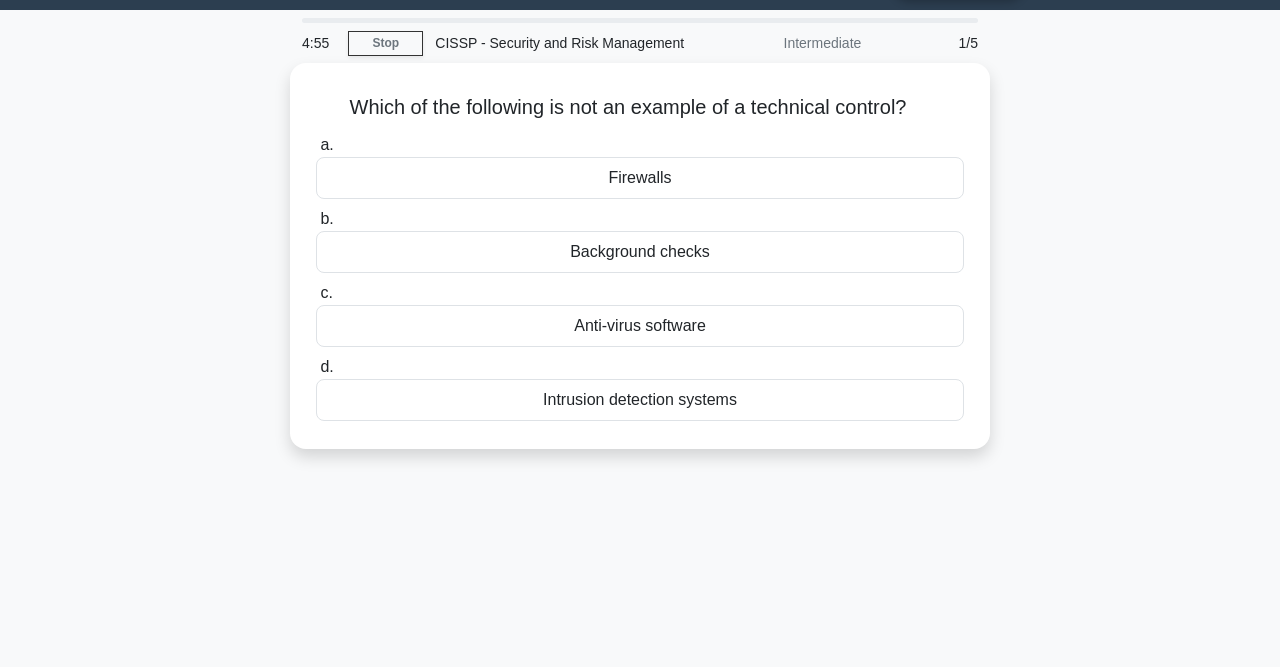 scroll, scrollTop: 56, scrollLeft: 0, axis: vertical 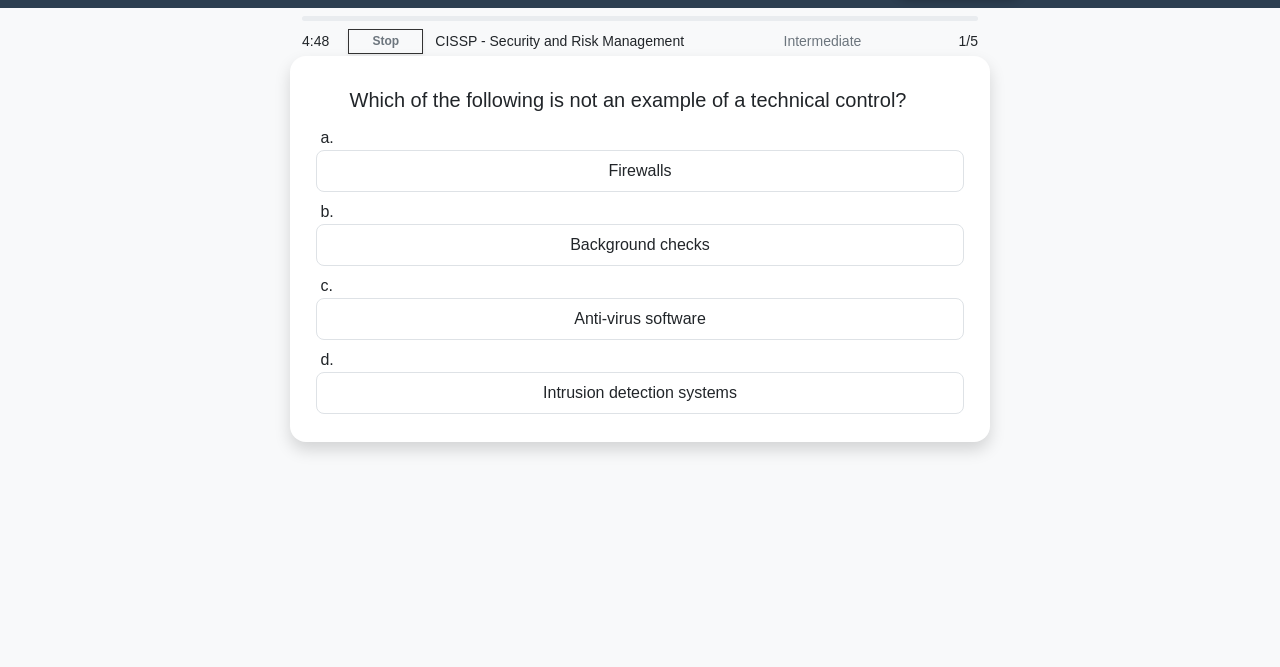click on "Background checks" at bounding box center (640, 245) 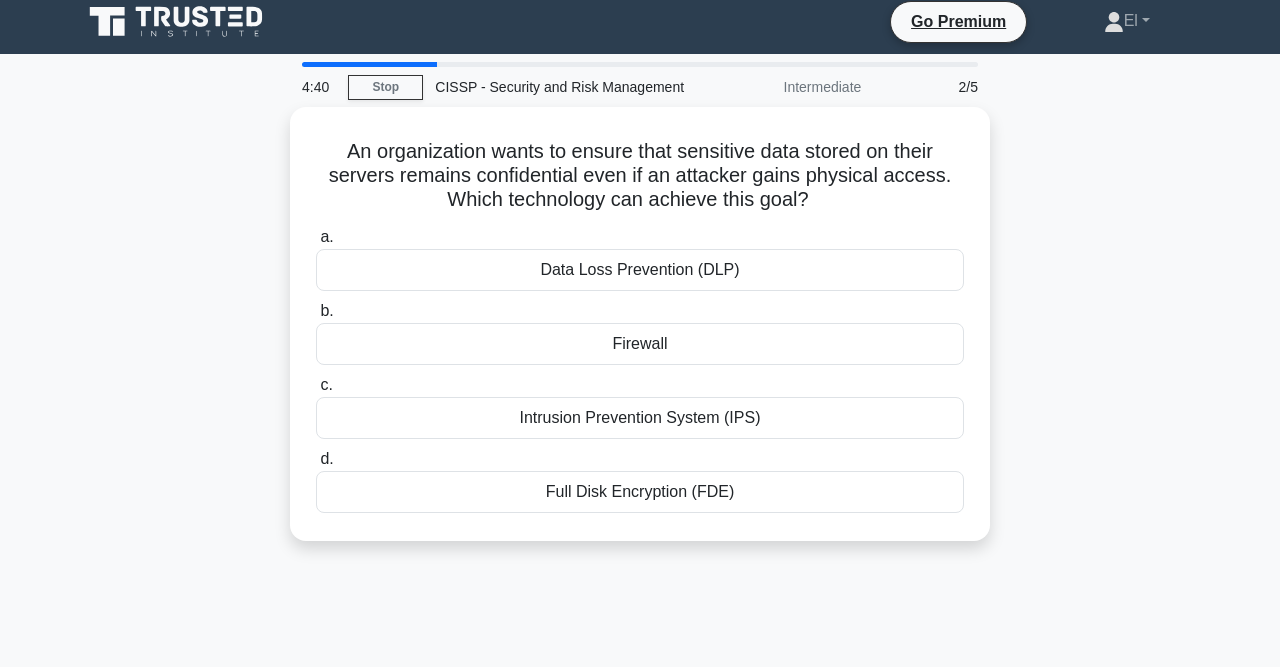 scroll, scrollTop: 11, scrollLeft: 0, axis: vertical 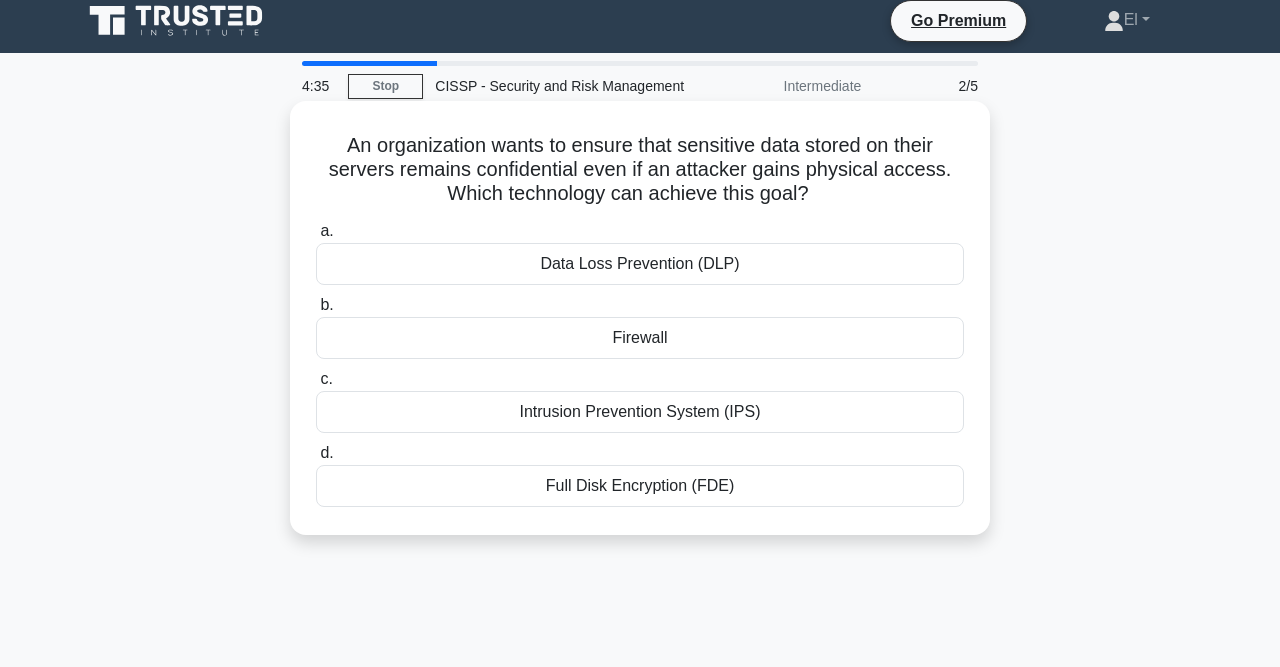 click on "Full Disk Encryption (FDE)" at bounding box center [640, 486] 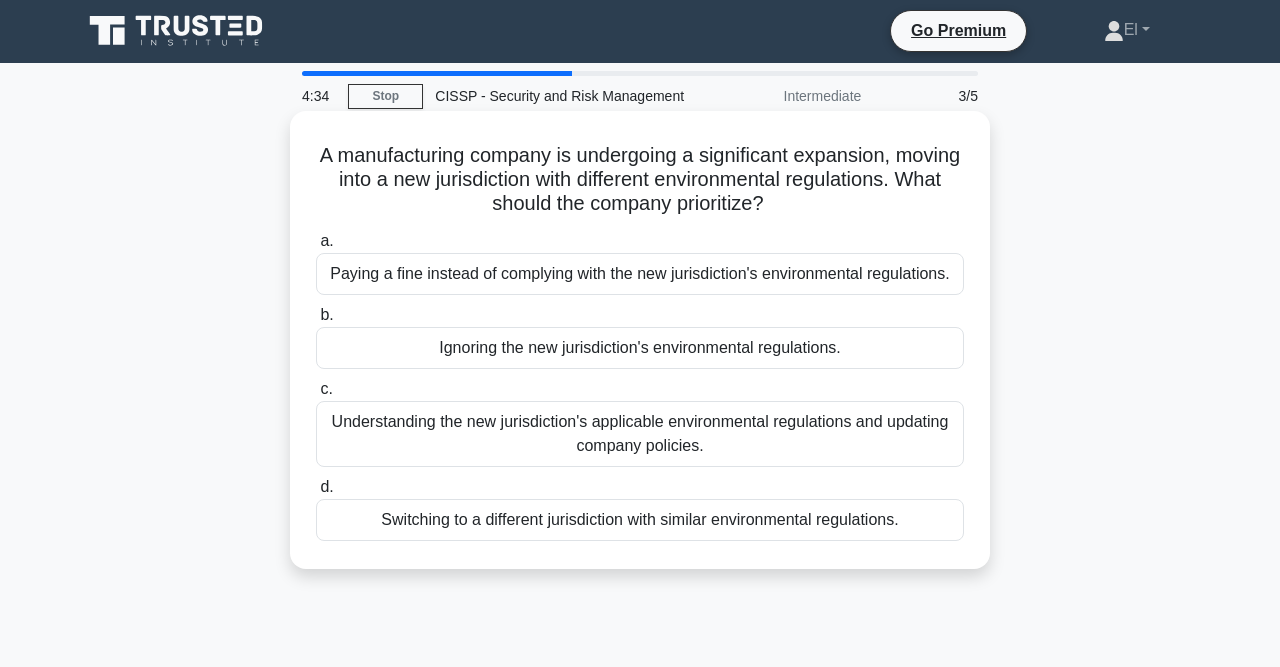 scroll, scrollTop: 0, scrollLeft: 0, axis: both 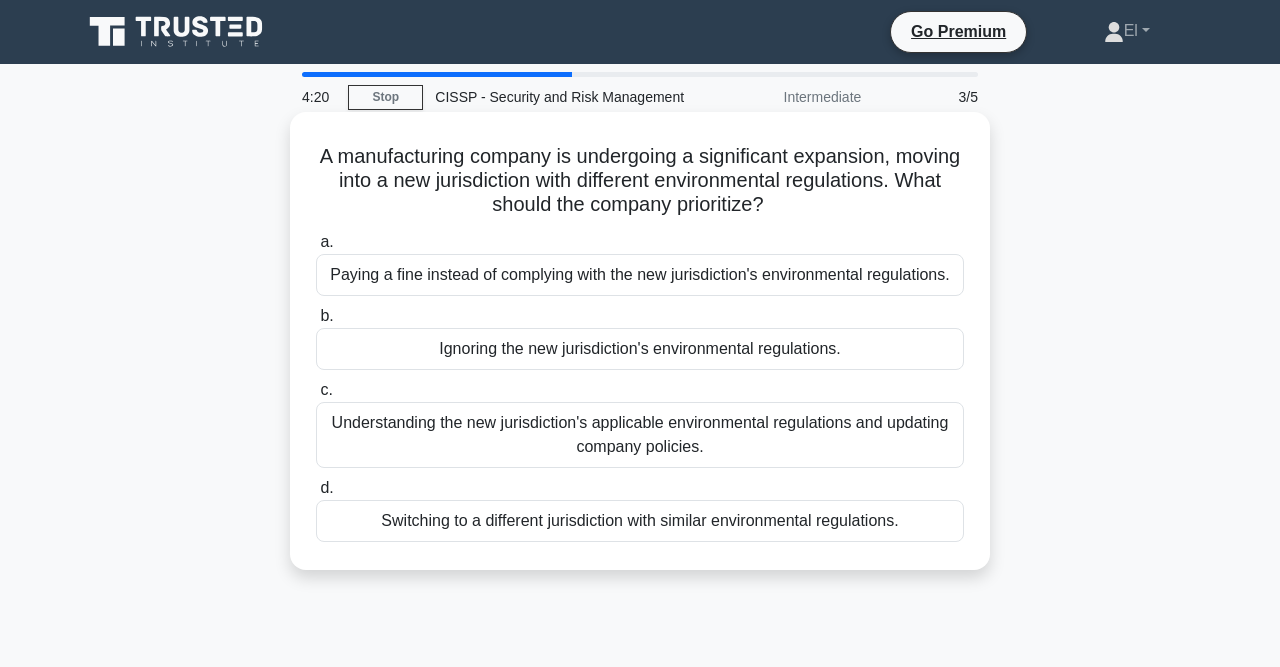 click on "Understanding the new jurisdiction's applicable environmental regulations and updating company policies." at bounding box center [640, 435] 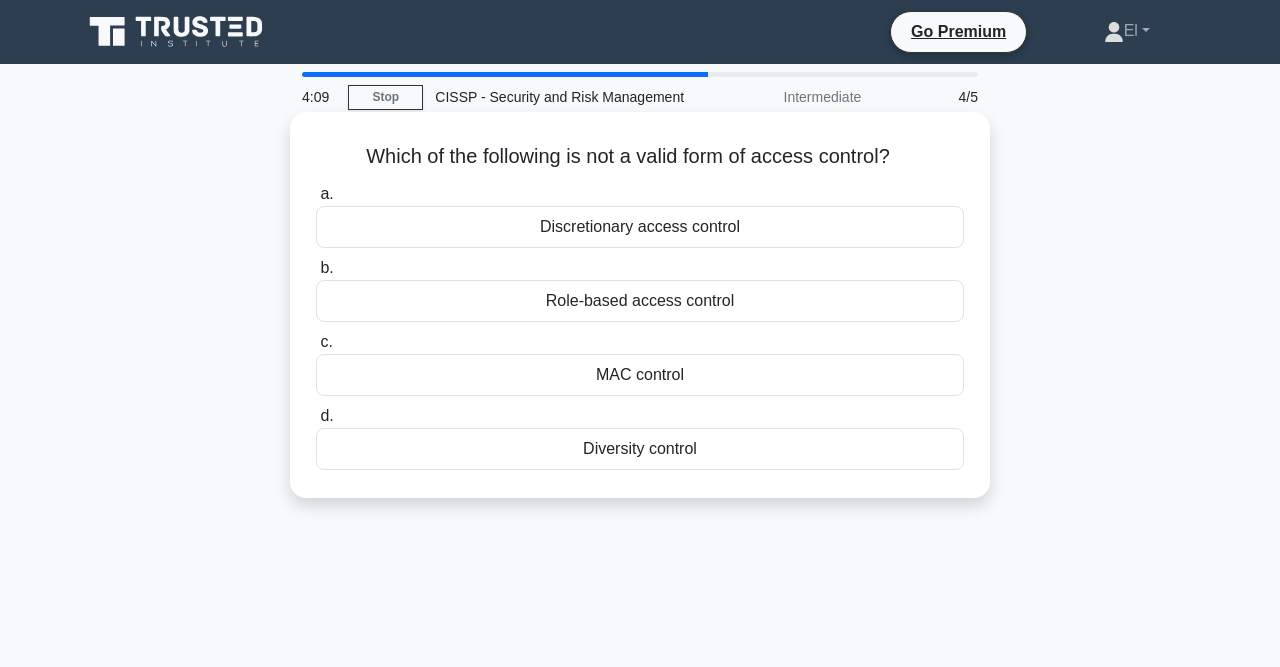 click on "Diversity control" at bounding box center [640, 449] 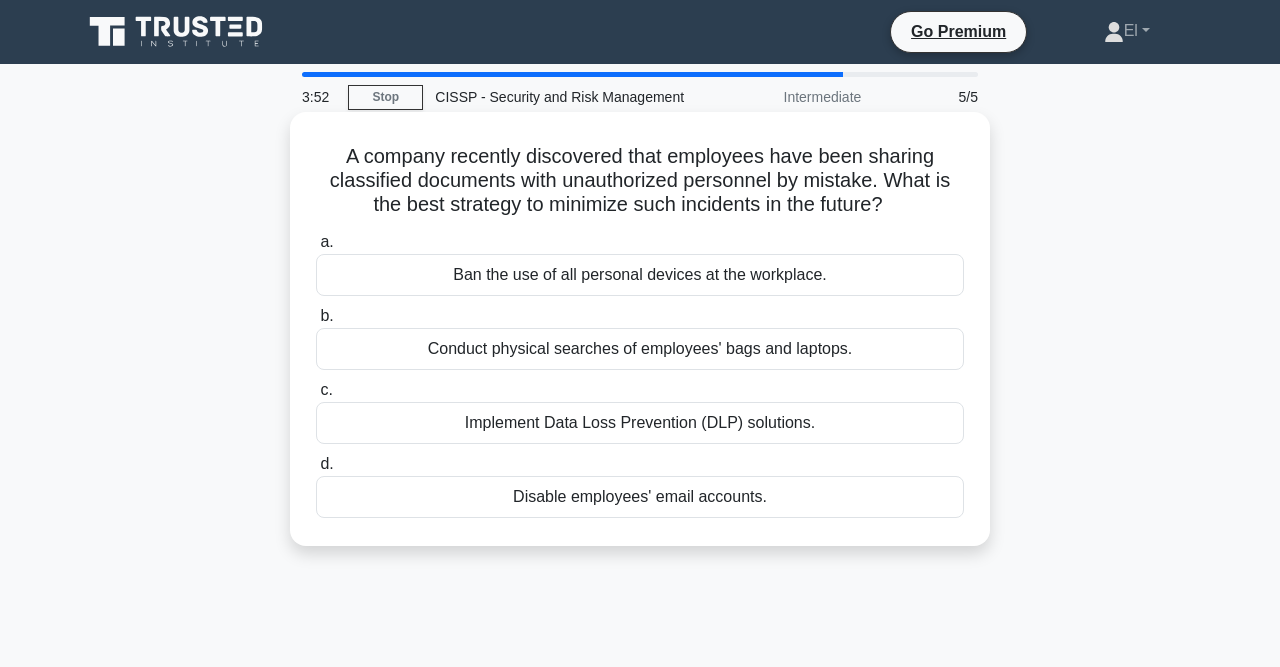 click on "Ban the use of all personal devices at the workplace." at bounding box center [640, 275] 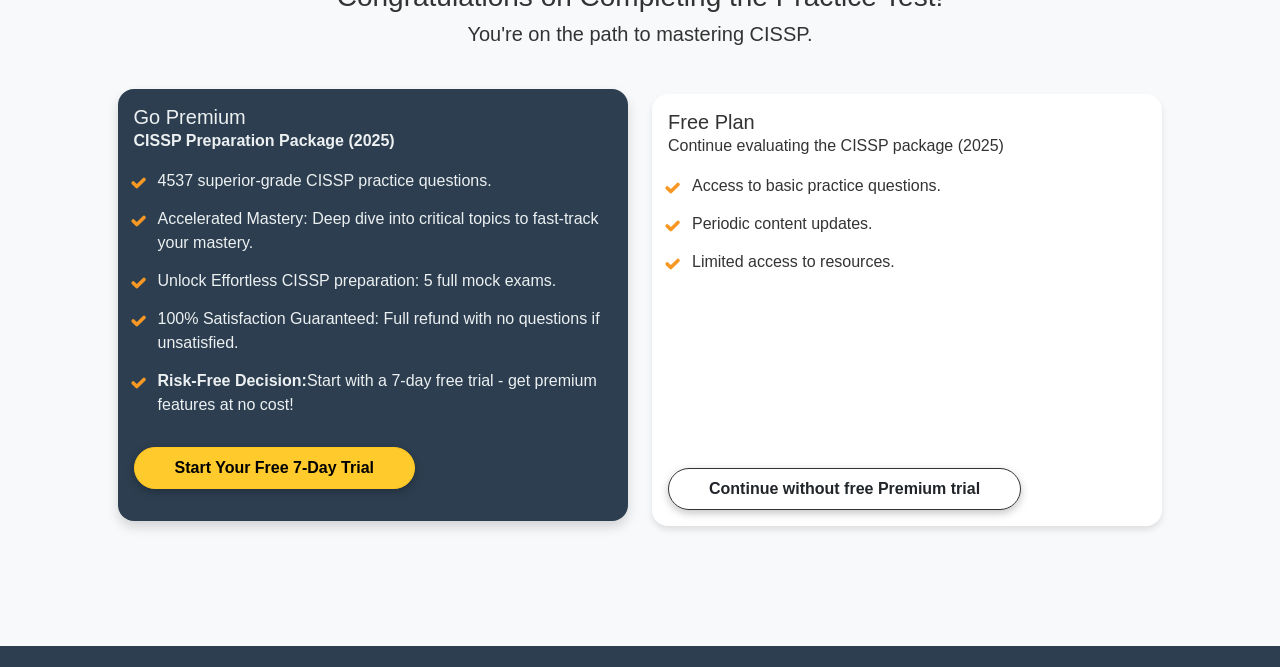 scroll, scrollTop: 0, scrollLeft: 0, axis: both 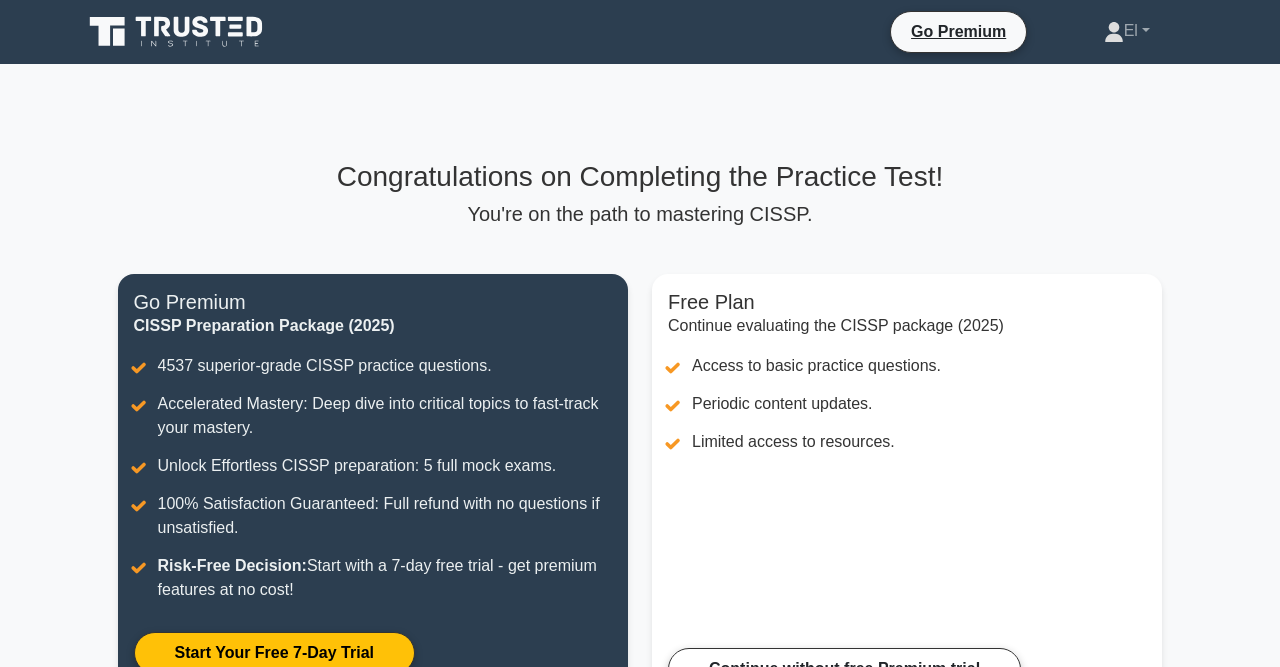 click on "Go Premium
El
Profile" at bounding box center (640, 32) 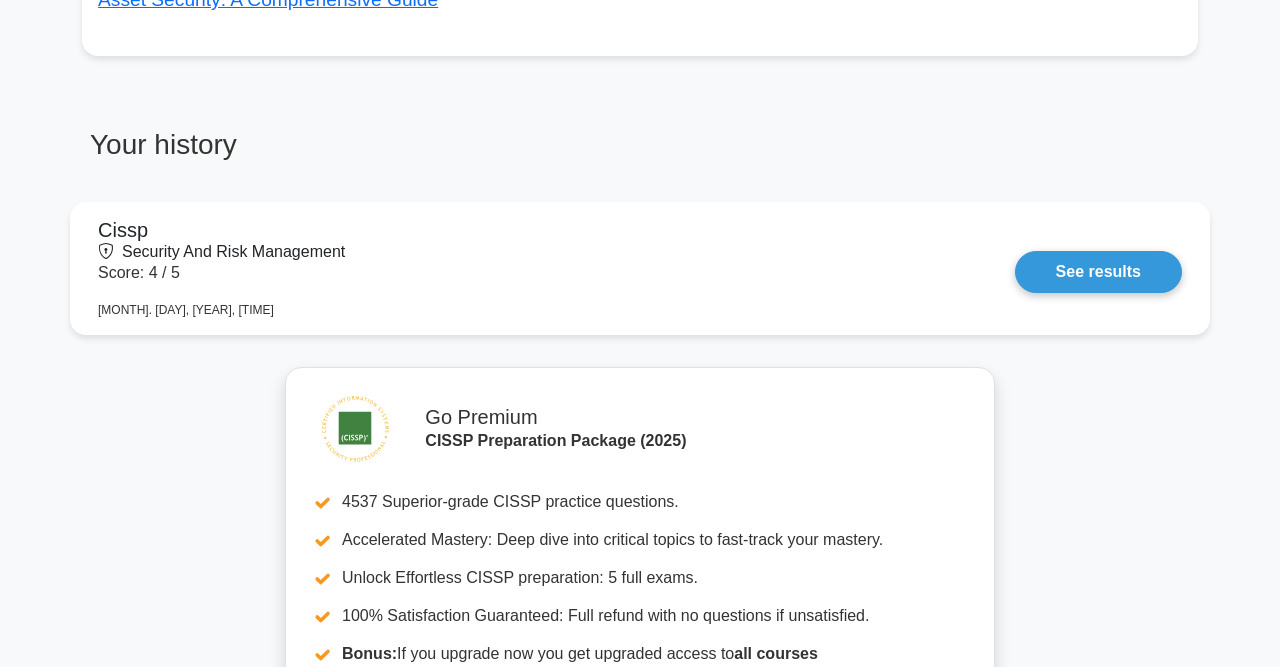 scroll, scrollTop: 2110, scrollLeft: 0, axis: vertical 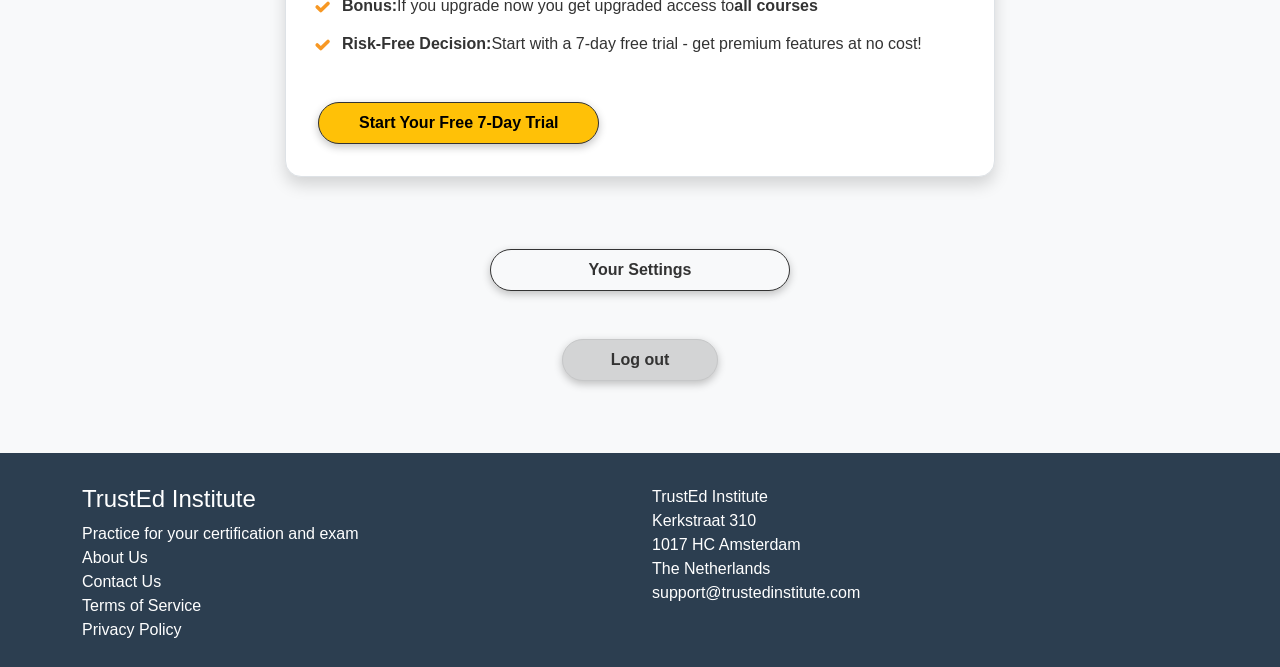 click on "Log out" at bounding box center [640, 360] 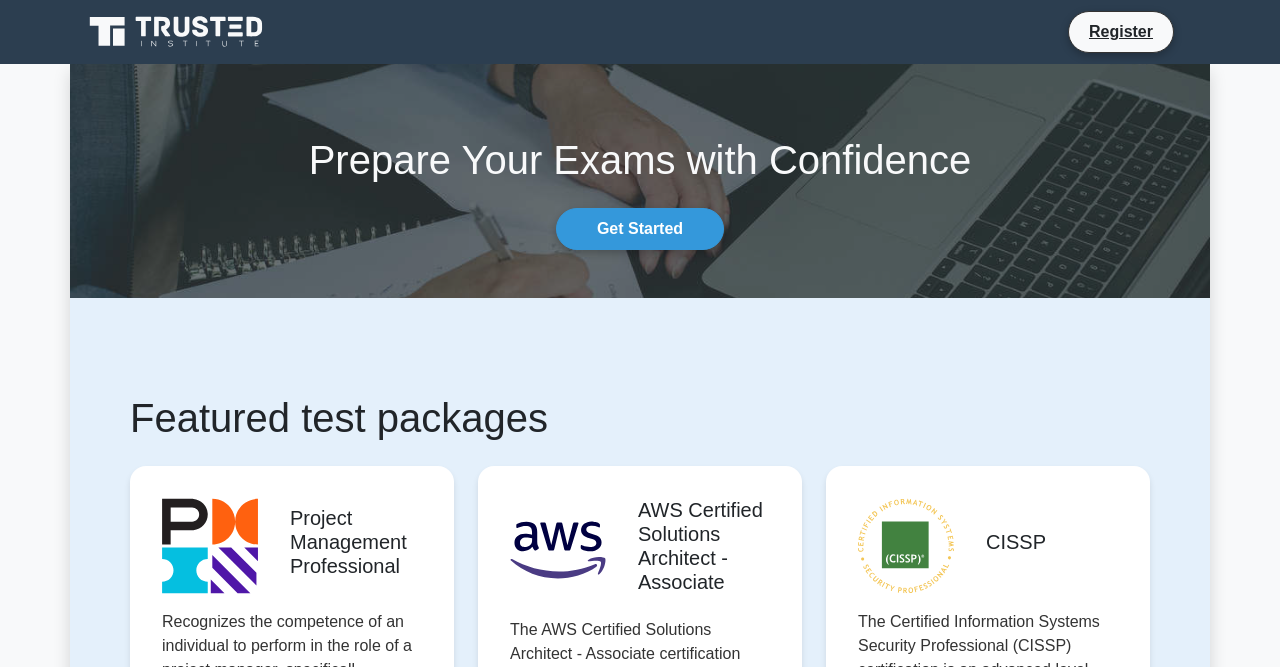 scroll, scrollTop: 0, scrollLeft: 0, axis: both 